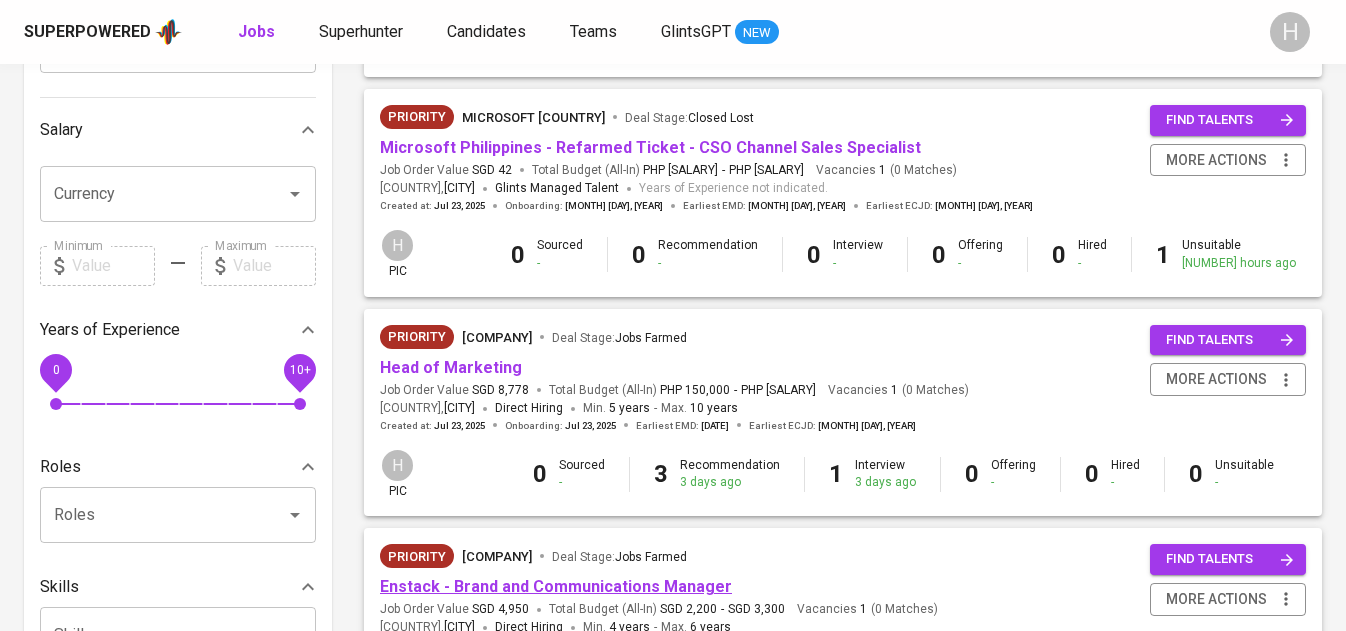 scroll, scrollTop: 0, scrollLeft: 0, axis: both 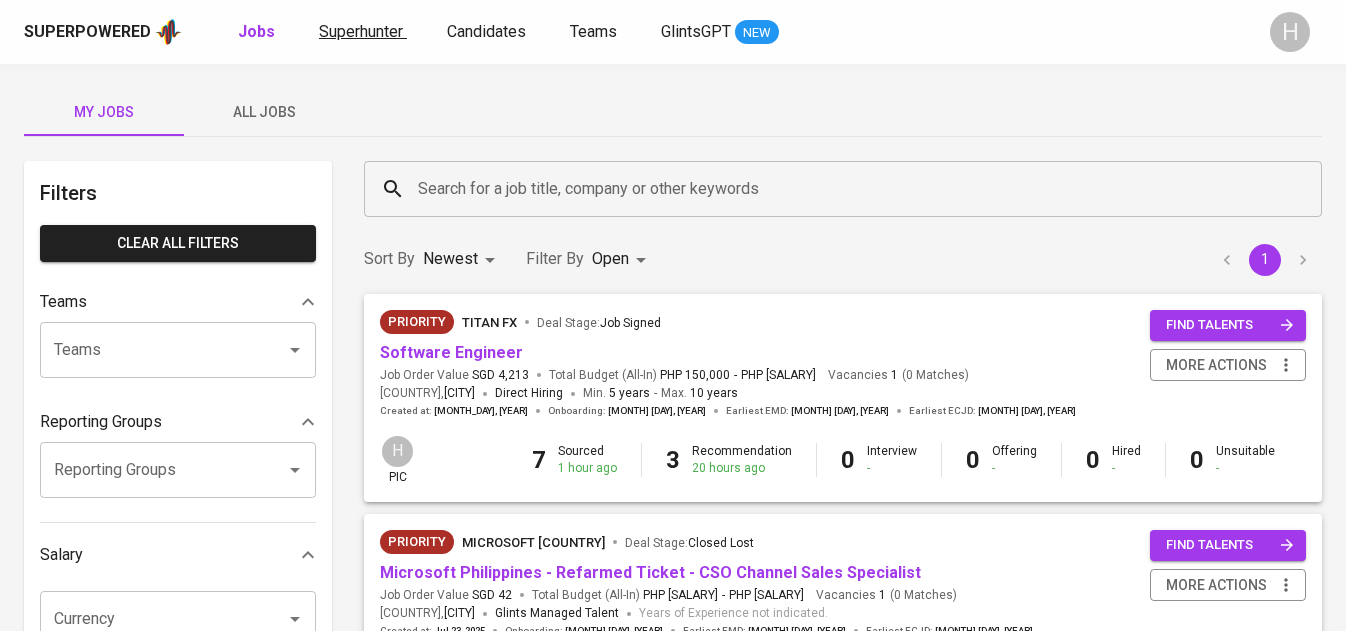 click on "Superhunter" at bounding box center [361, 31] 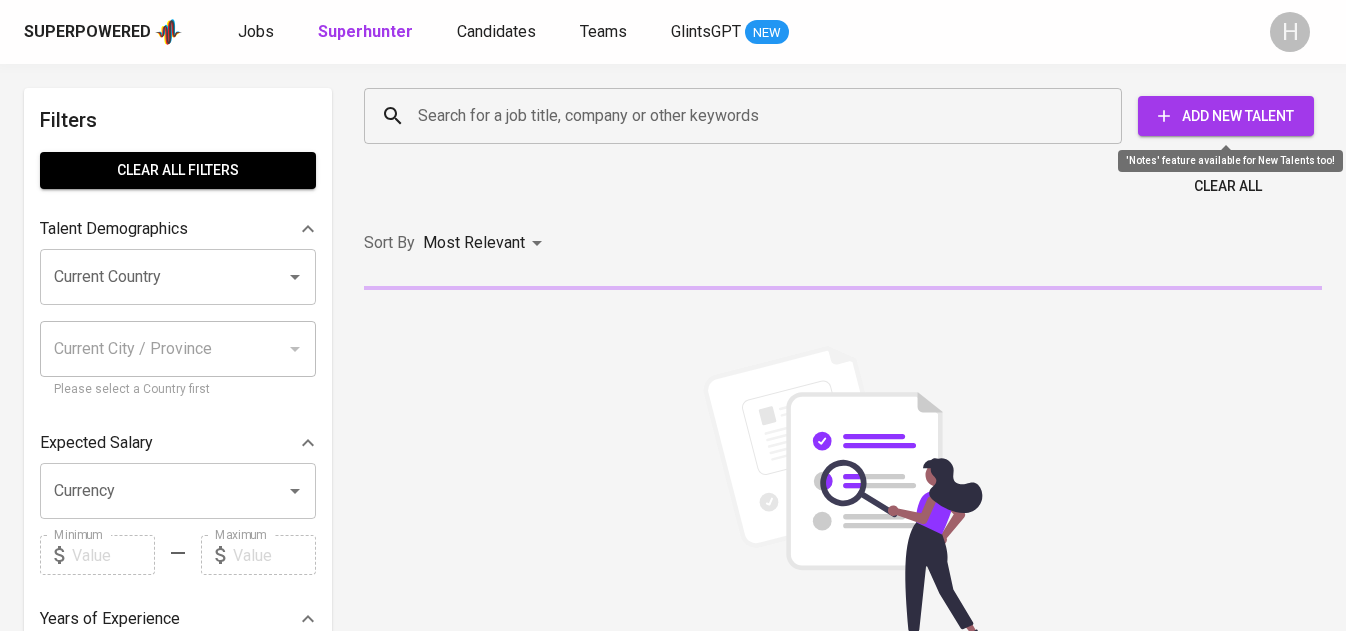 click 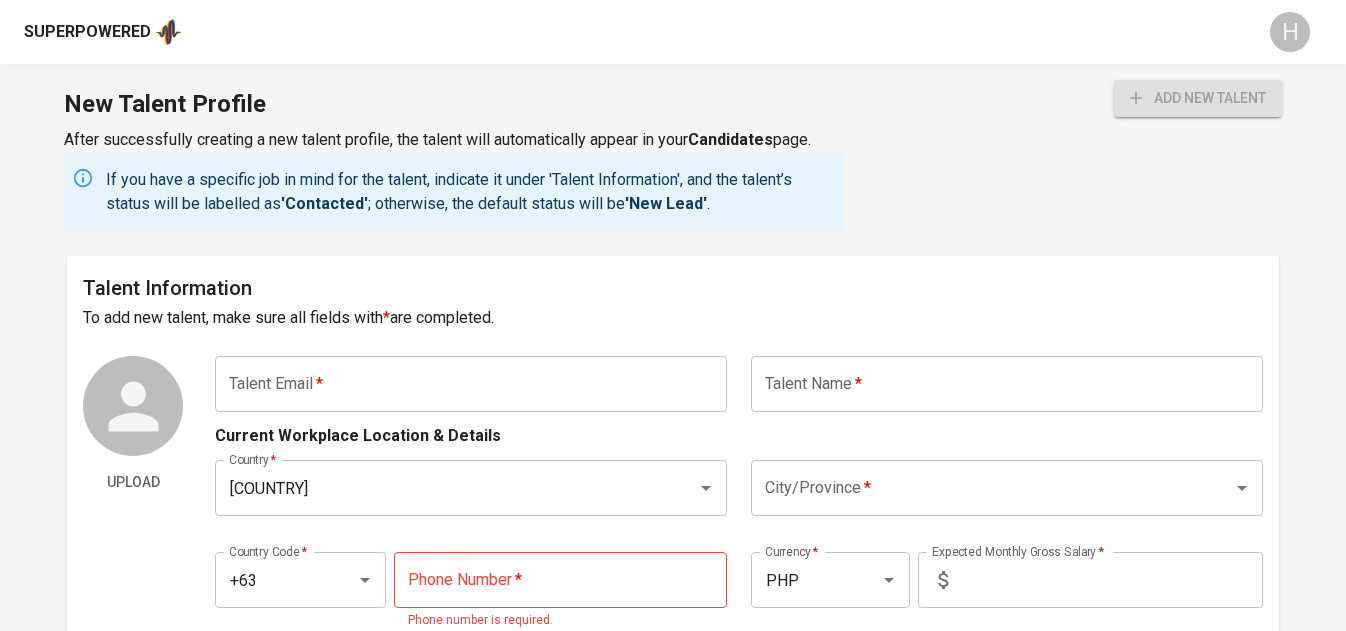 click at bounding box center (471, 384) 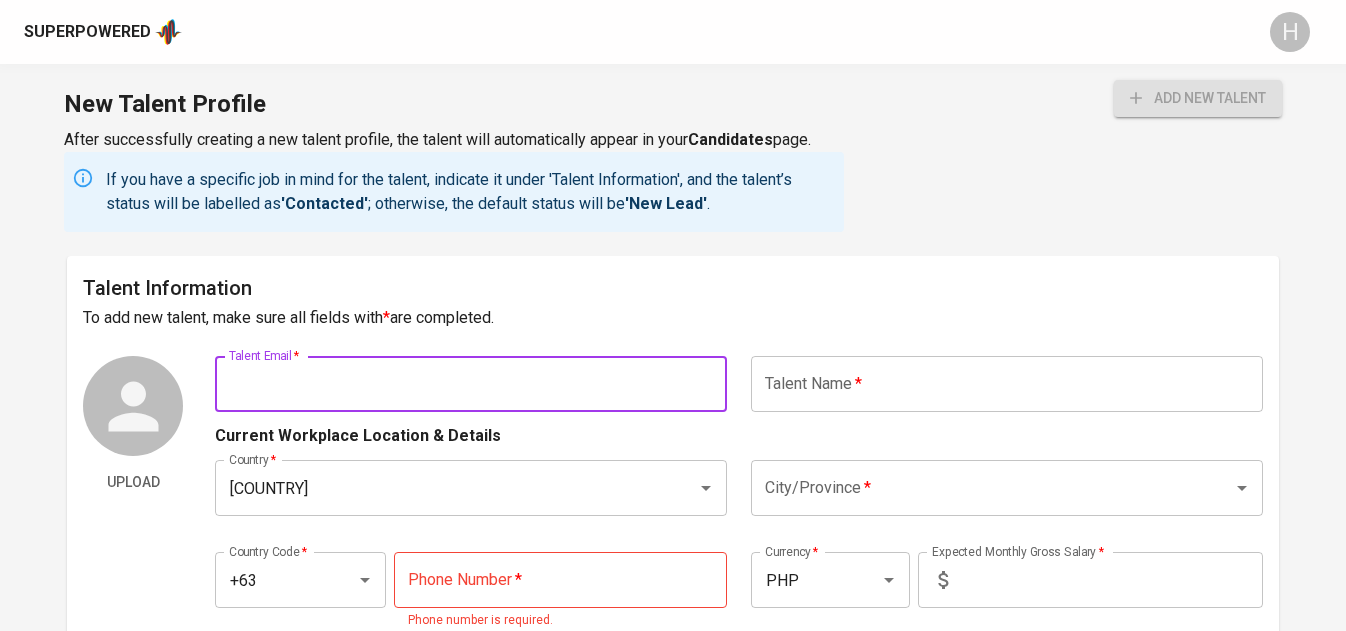 paste on "[EMAIL]" 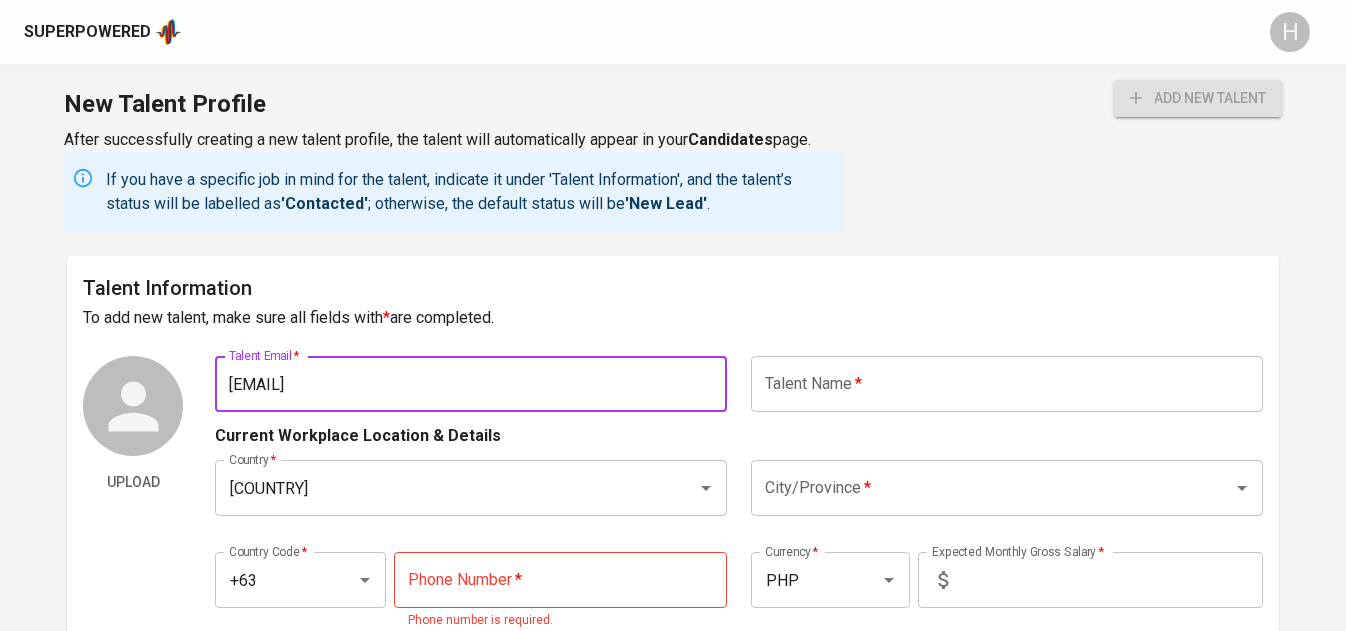 type on "[EMAIL]" 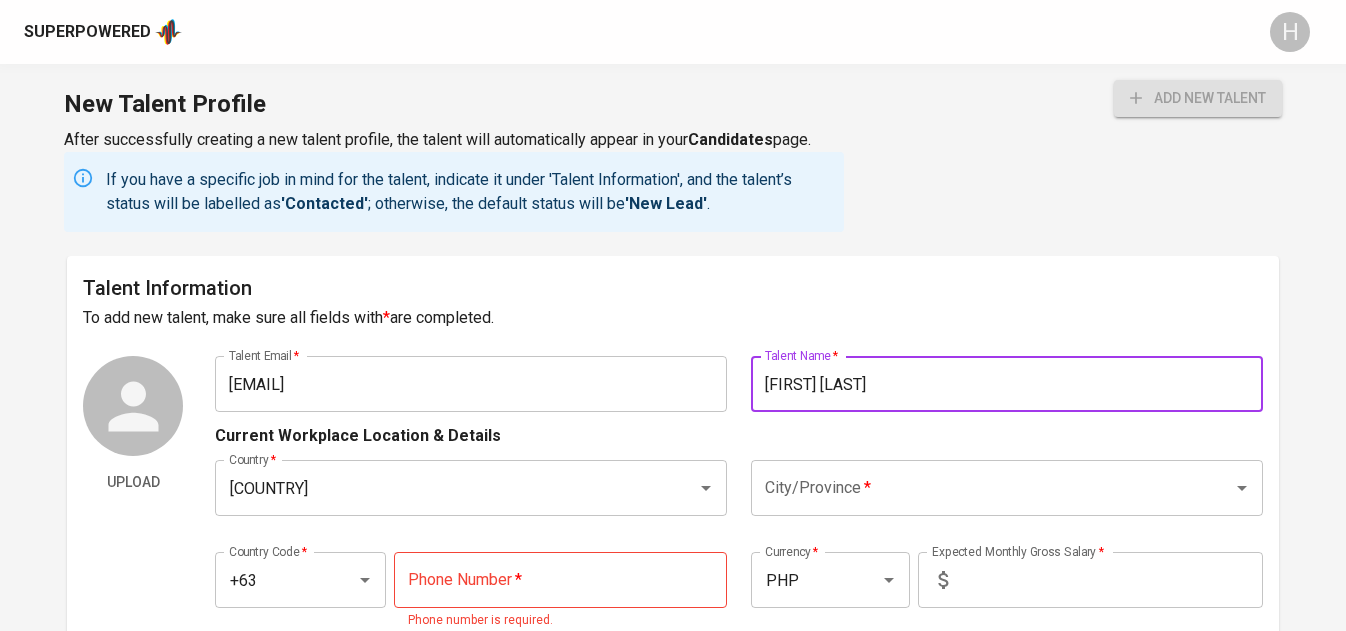type on "[FIRST] [LAST]" 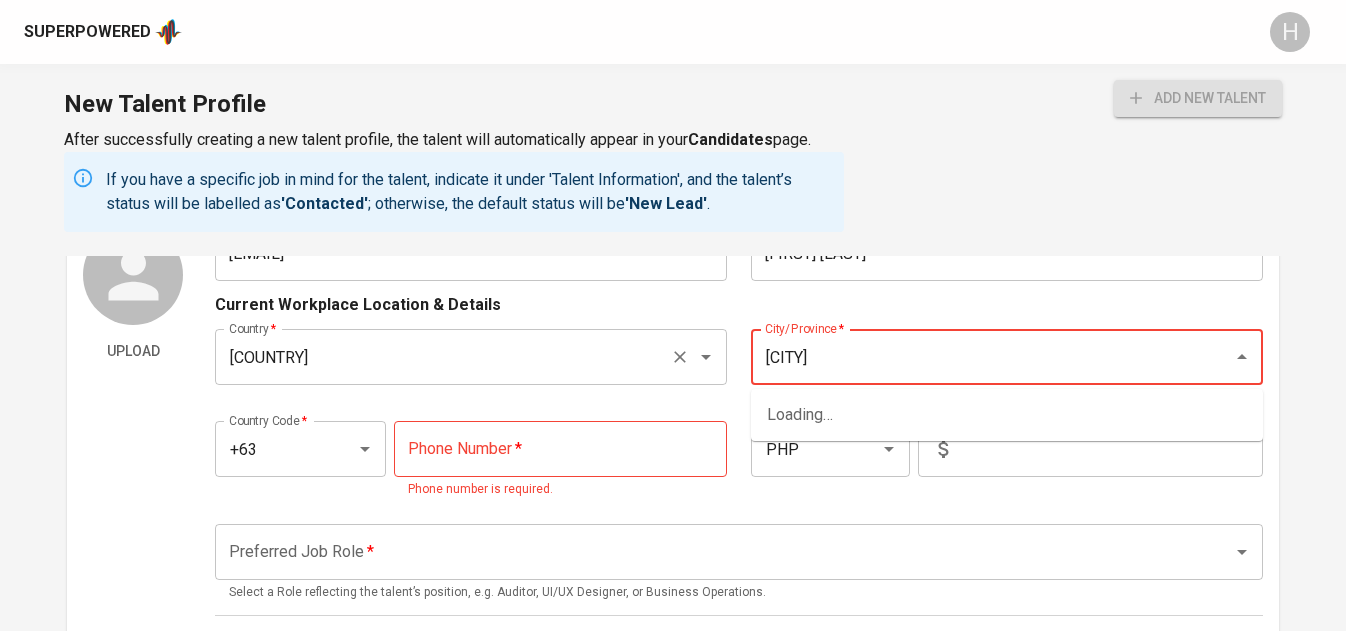 scroll, scrollTop: 165, scrollLeft: 0, axis: vertical 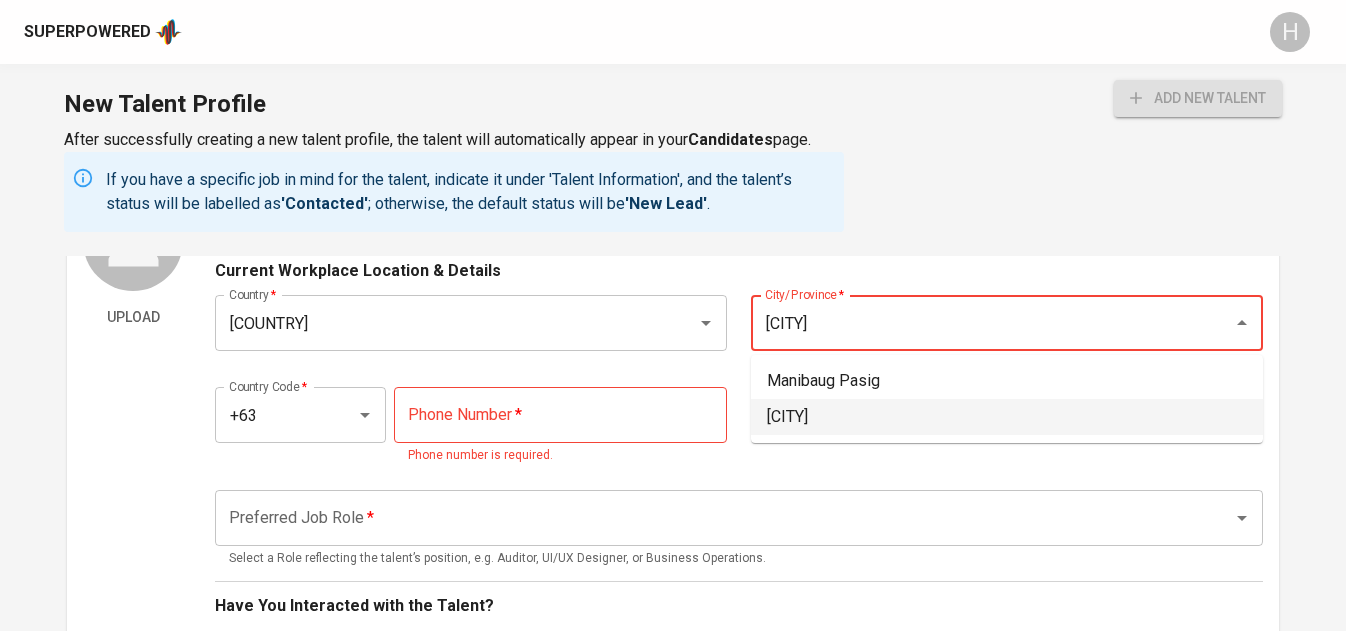 click on "[CITY]" at bounding box center (1007, 417) 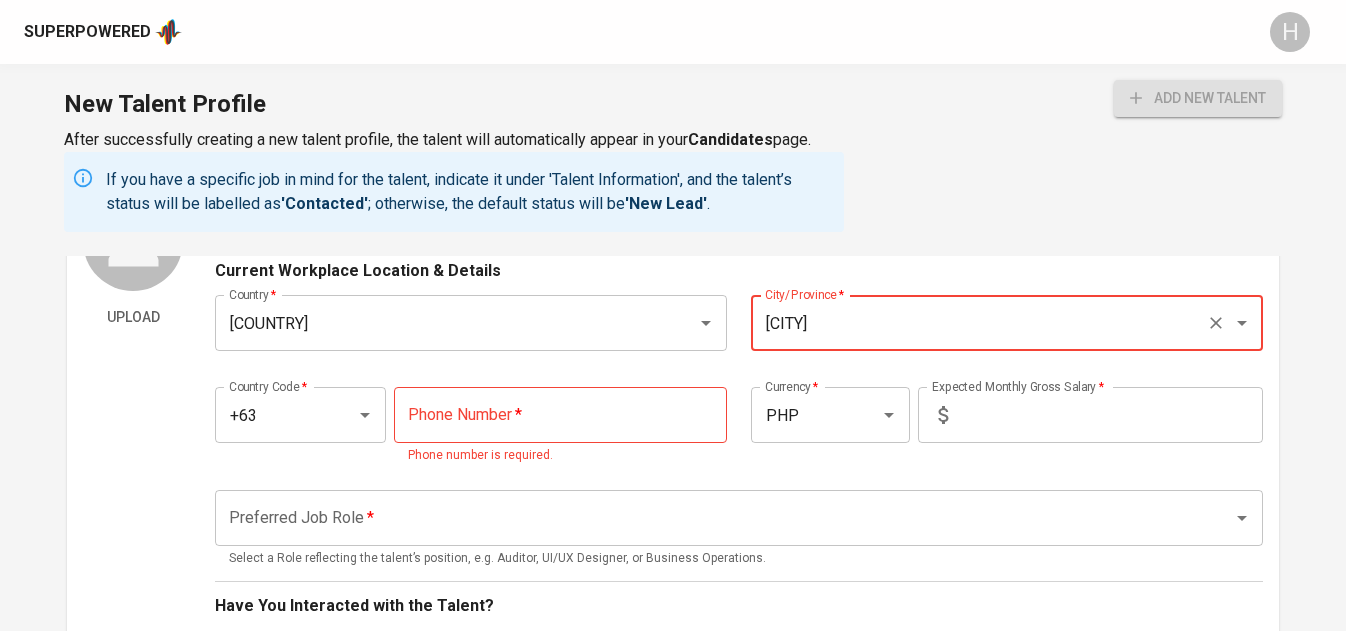 type on "[CITY]" 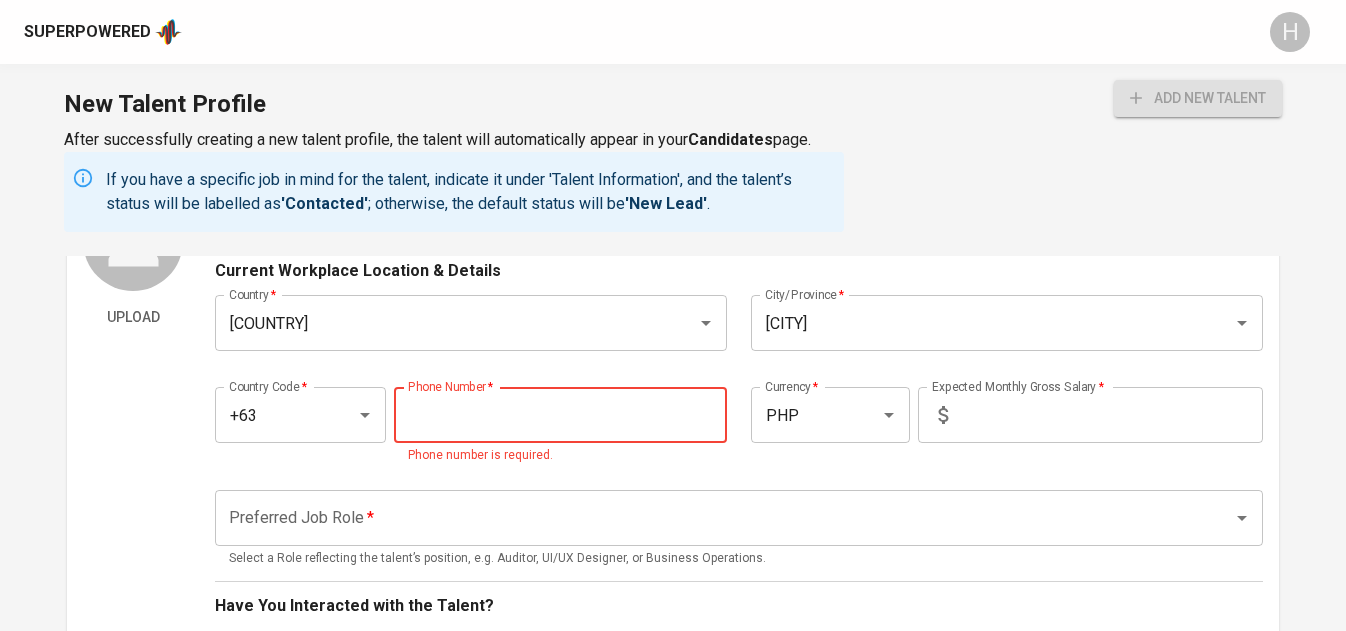 paste on "[PHONE]" 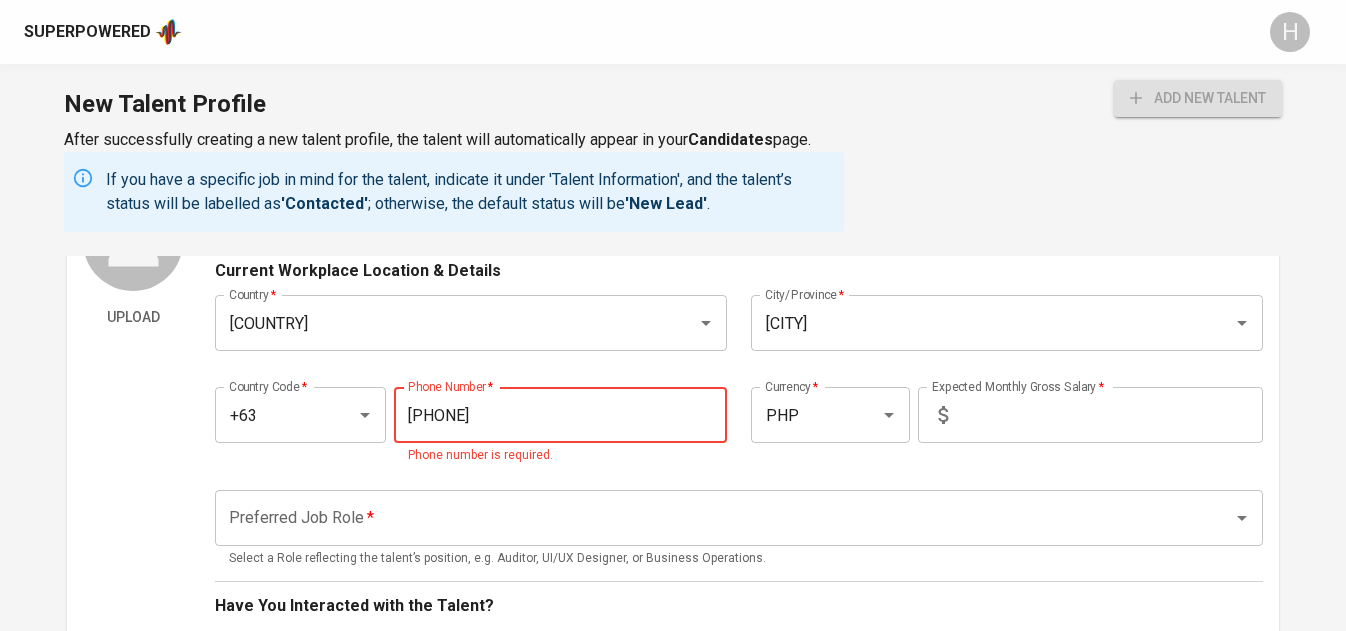 type on "[PHONE]" 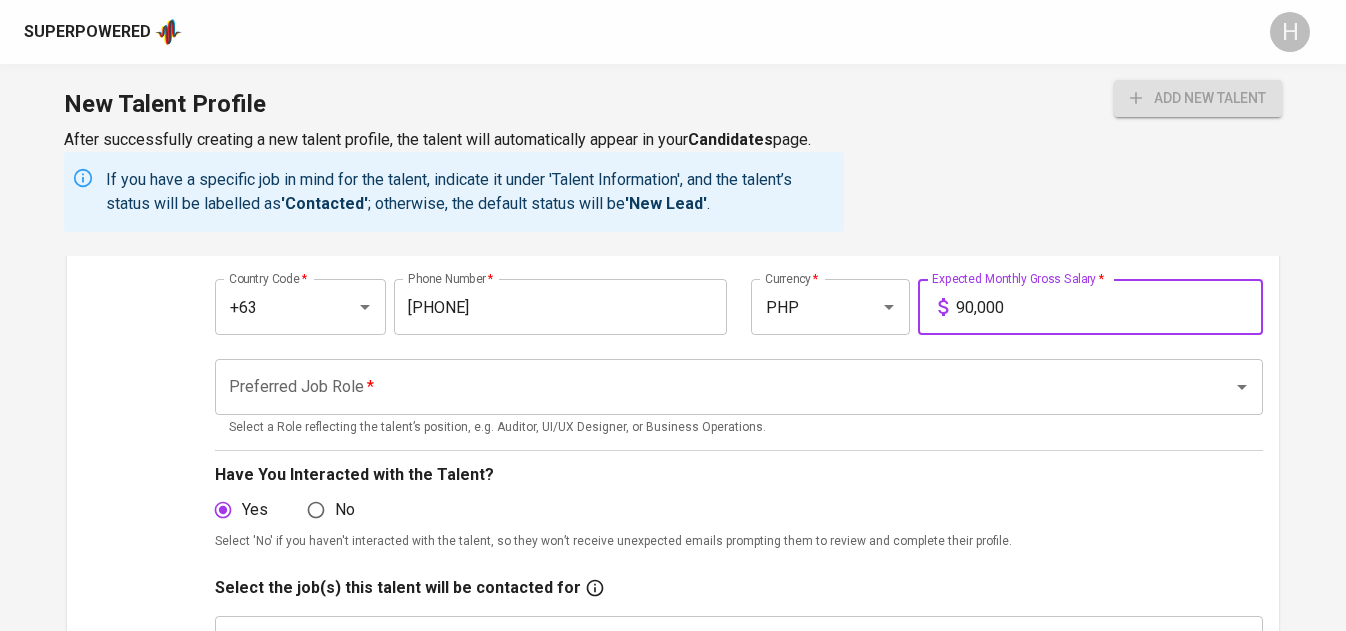 scroll, scrollTop: 291, scrollLeft: 0, axis: vertical 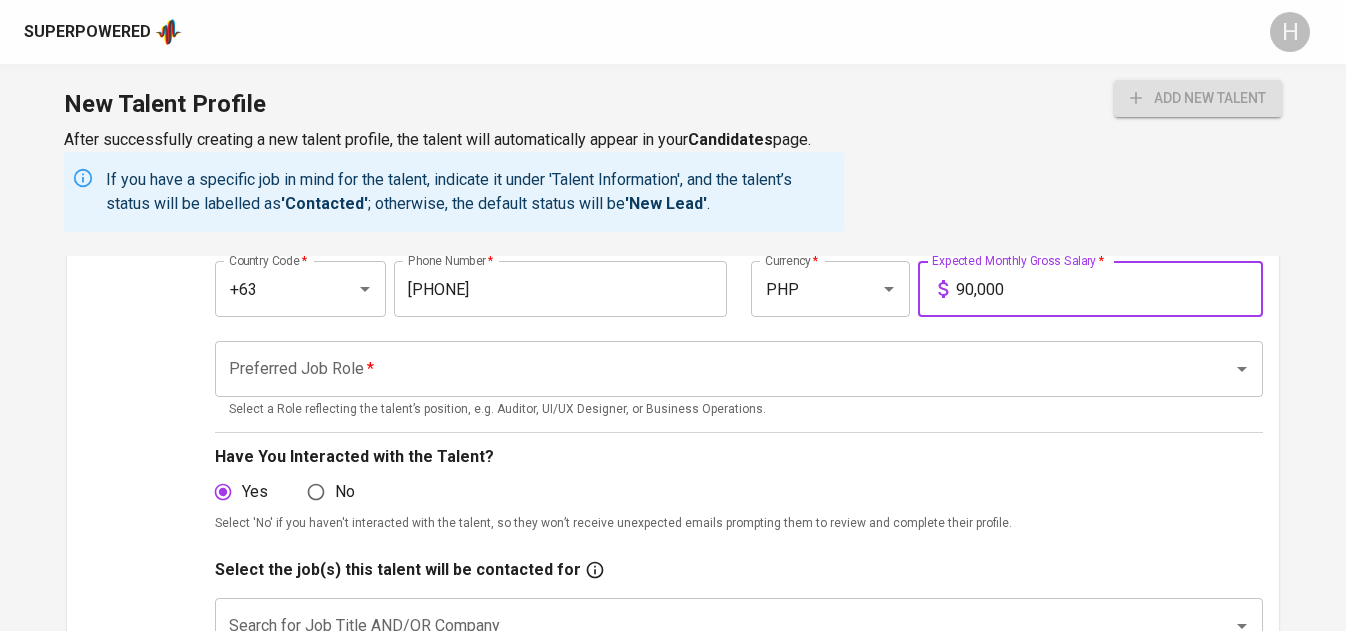 type on "90,000" 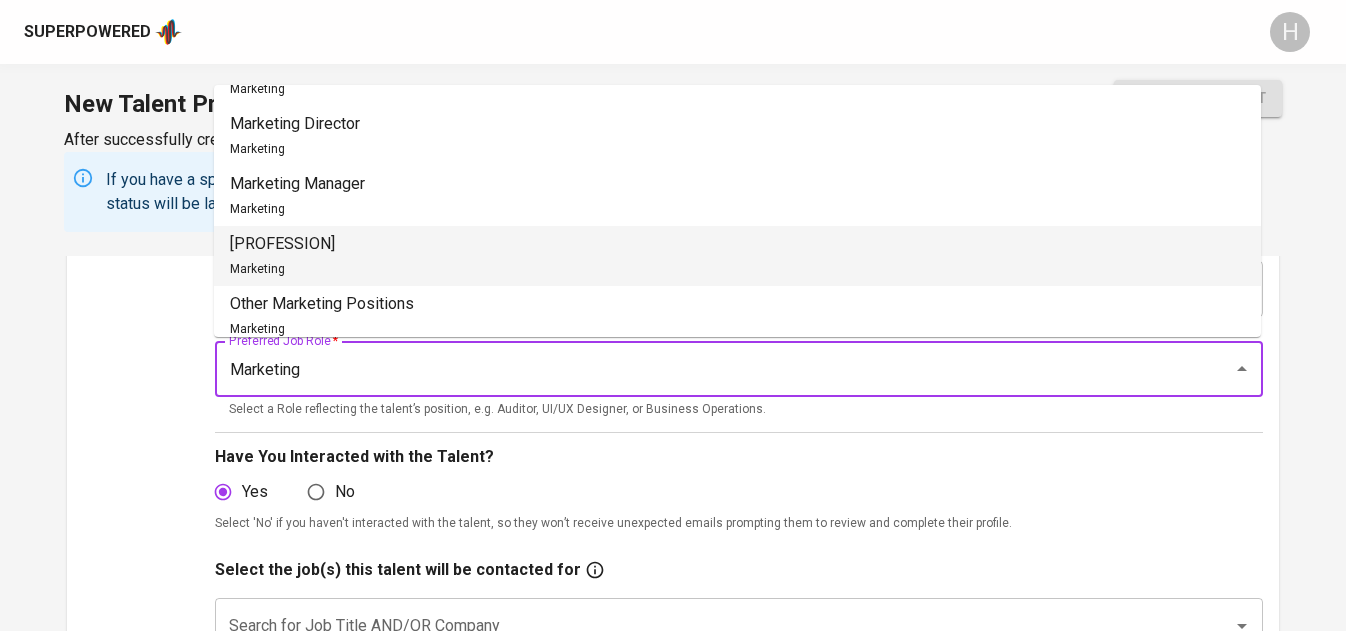 scroll, scrollTop: 243, scrollLeft: 0, axis: vertical 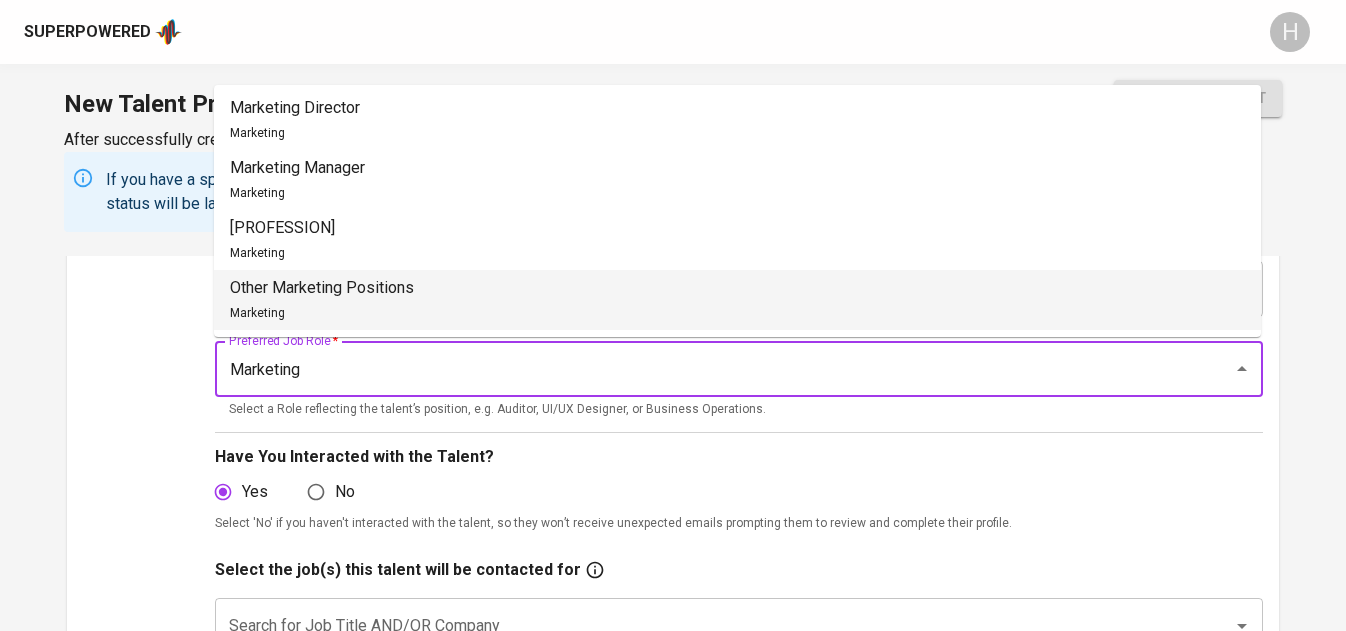 click on "Other Marketing Positions" at bounding box center (322, 288) 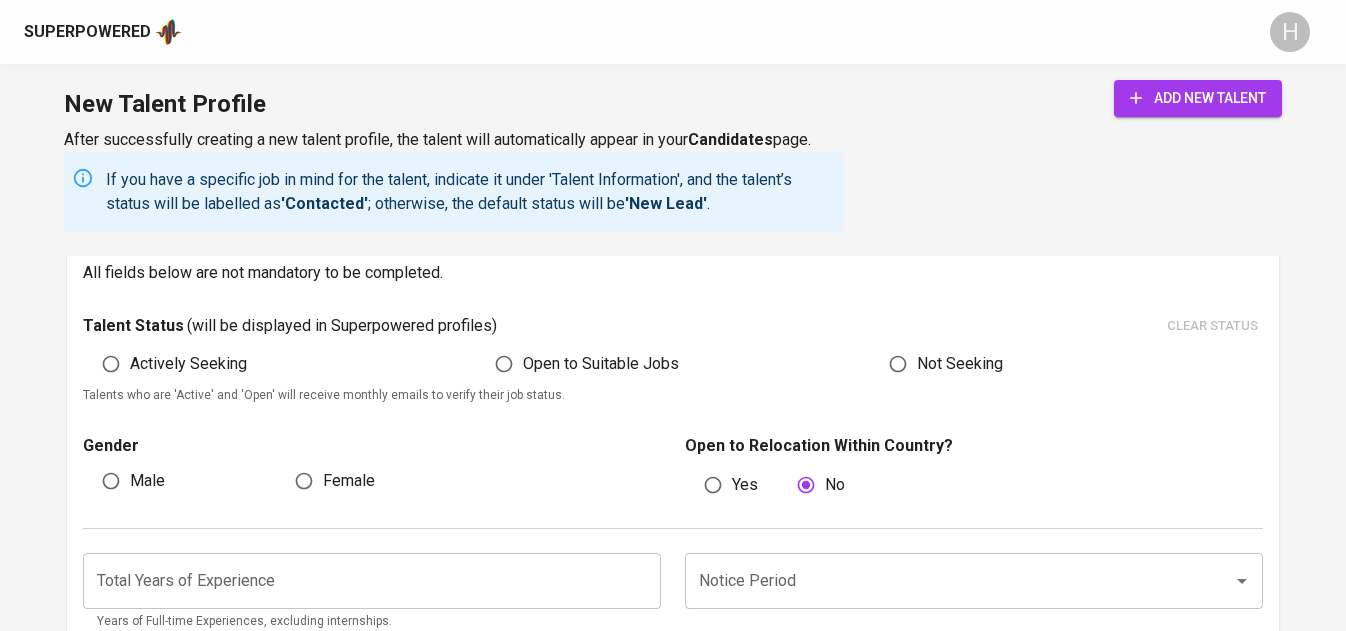 scroll, scrollTop: 1063, scrollLeft: 0, axis: vertical 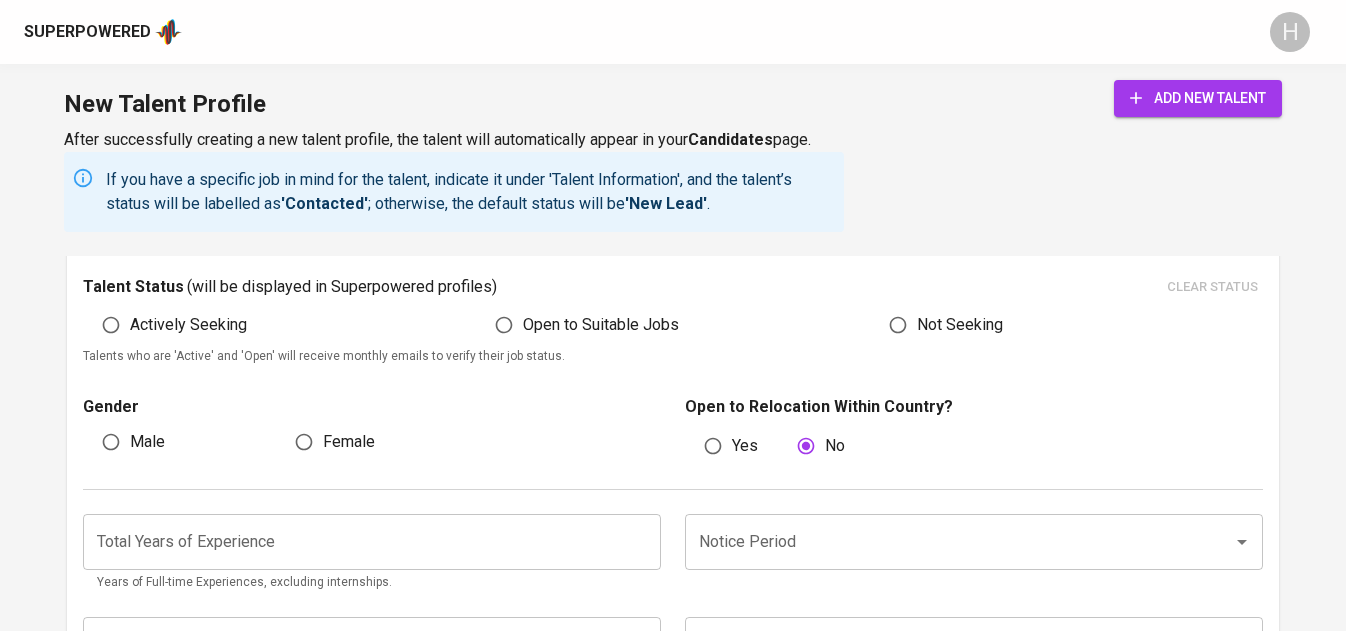 type on "Other Marketing Positions" 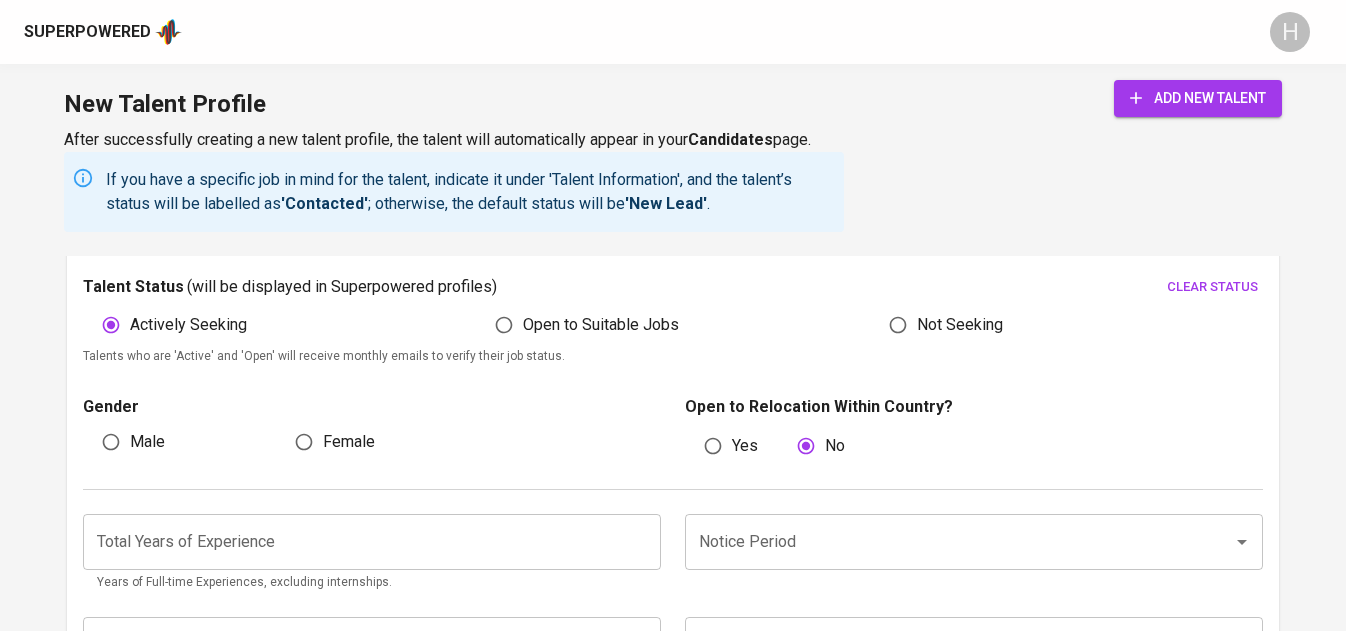 click on "Male" at bounding box center (147, 442) 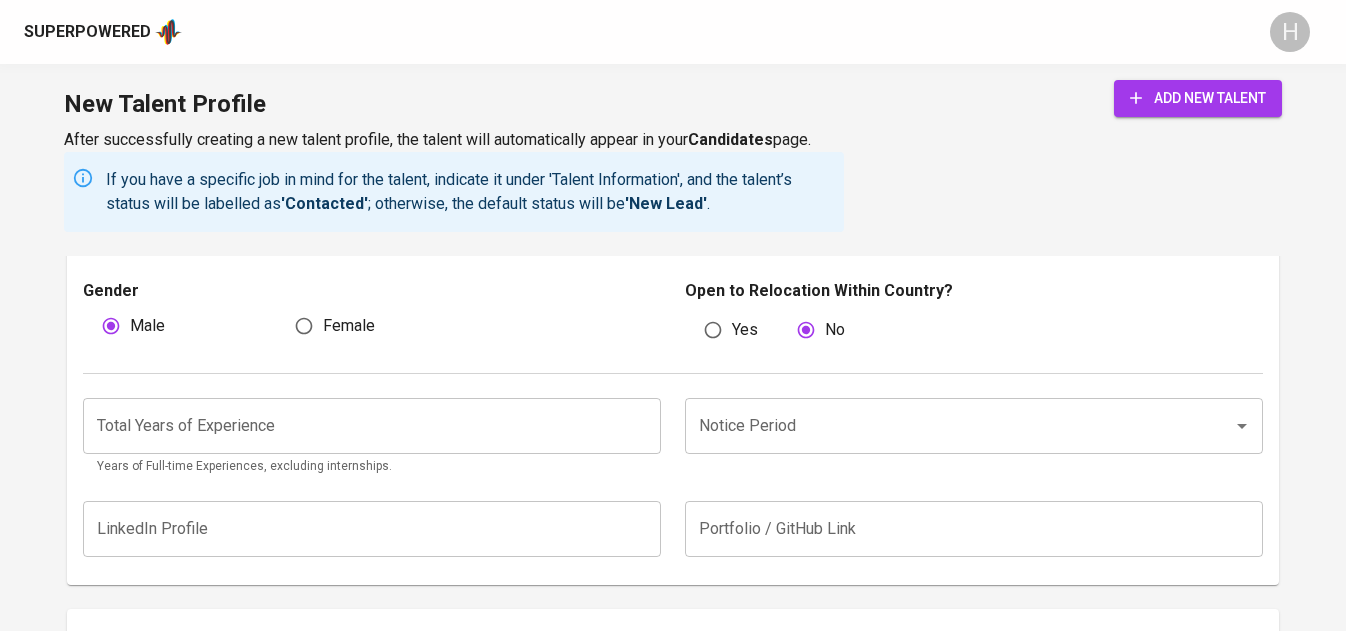 scroll, scrollTop: 1207, scrollLeft: 0, axis: vertical 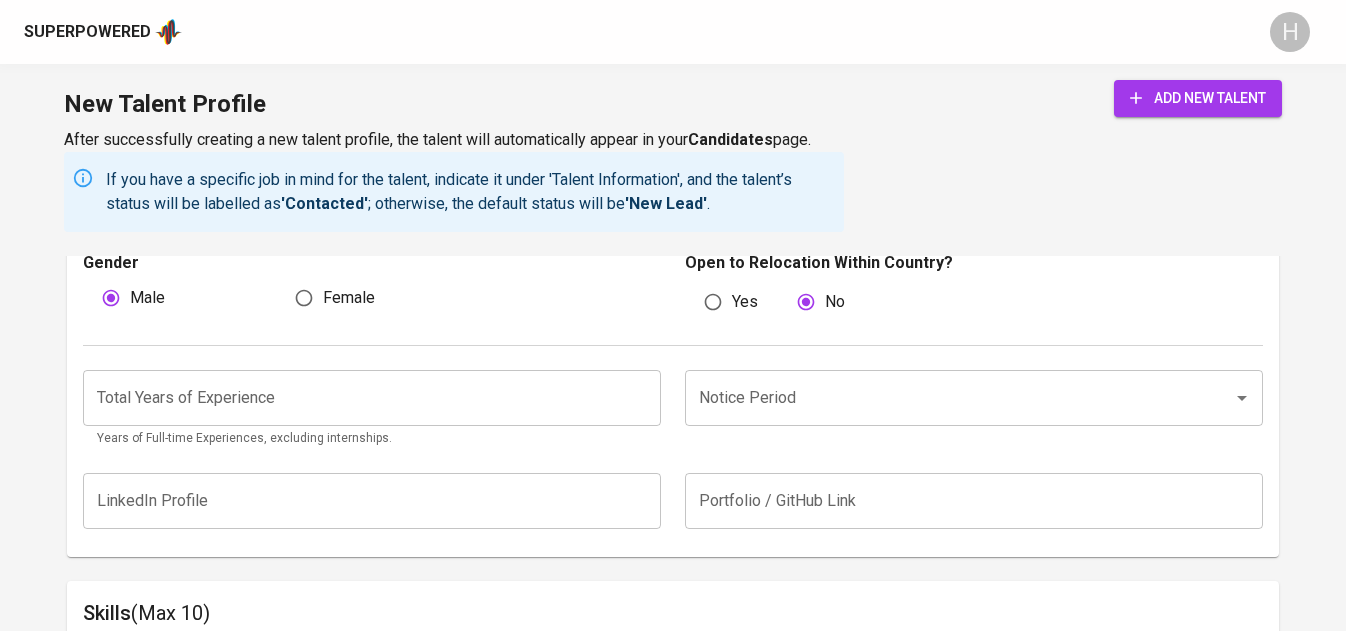 click on "Female" at bounding box center (349, 298) 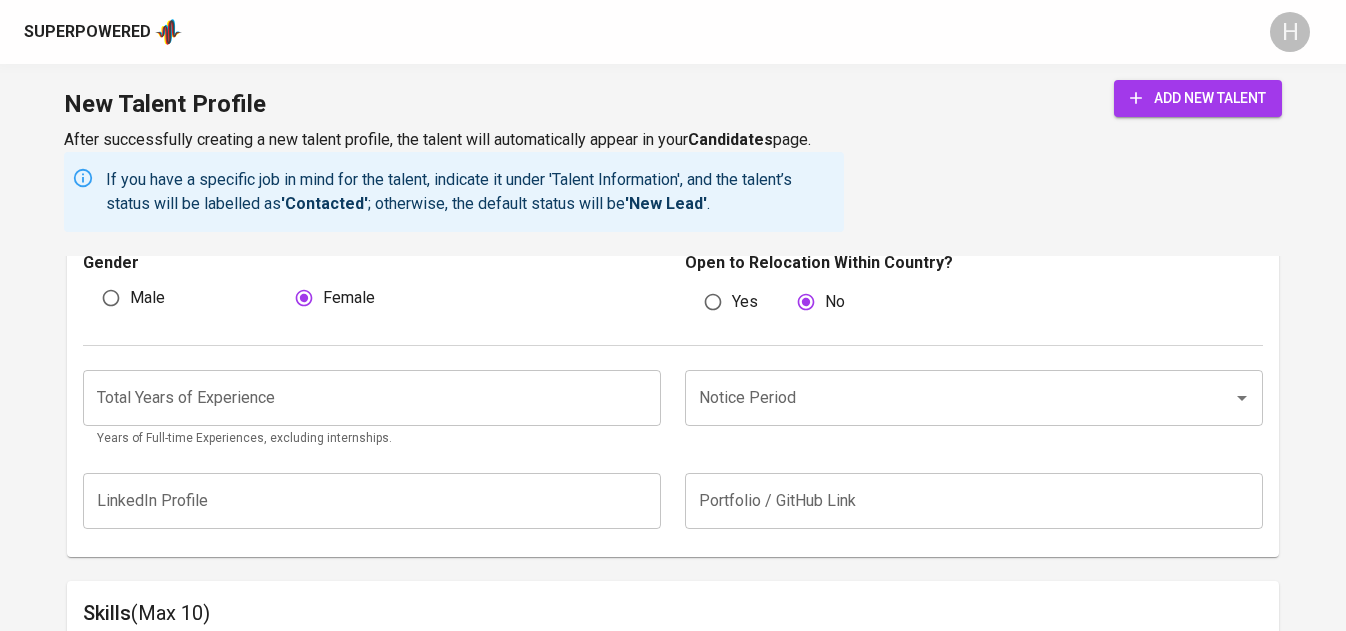 click on "Notice Period" at bounding box center [946, 398] 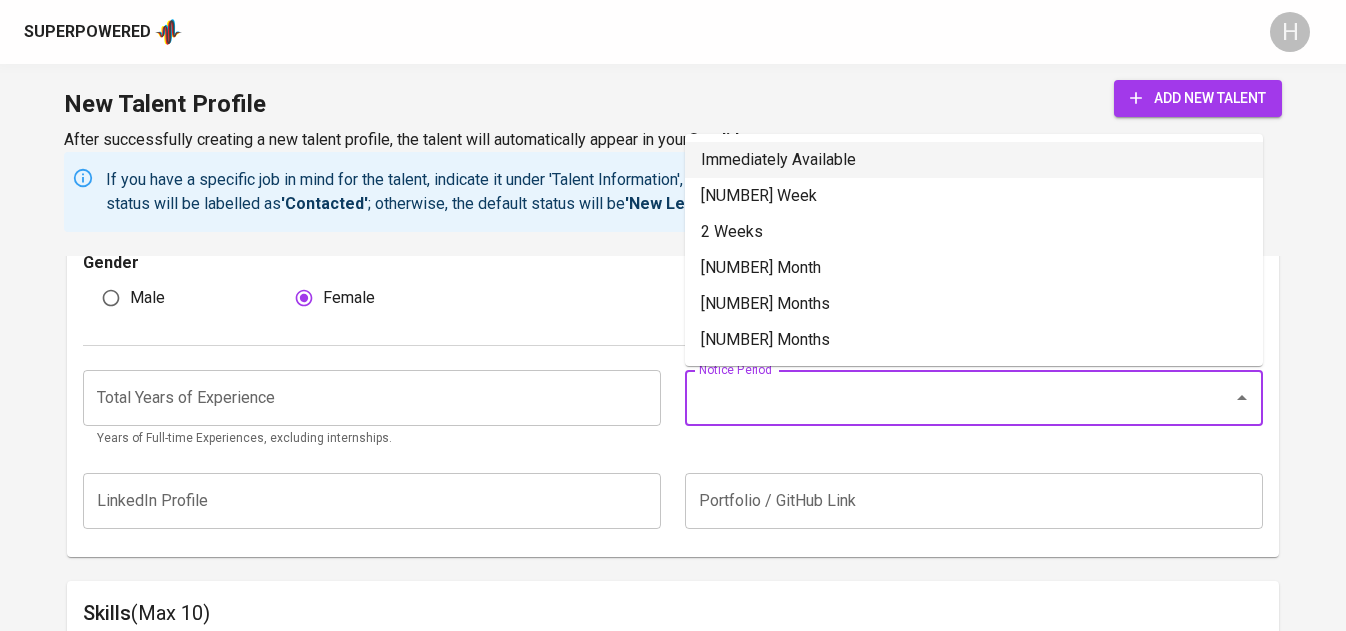 click on "Immediately Available" at bounding box center [974, 160] 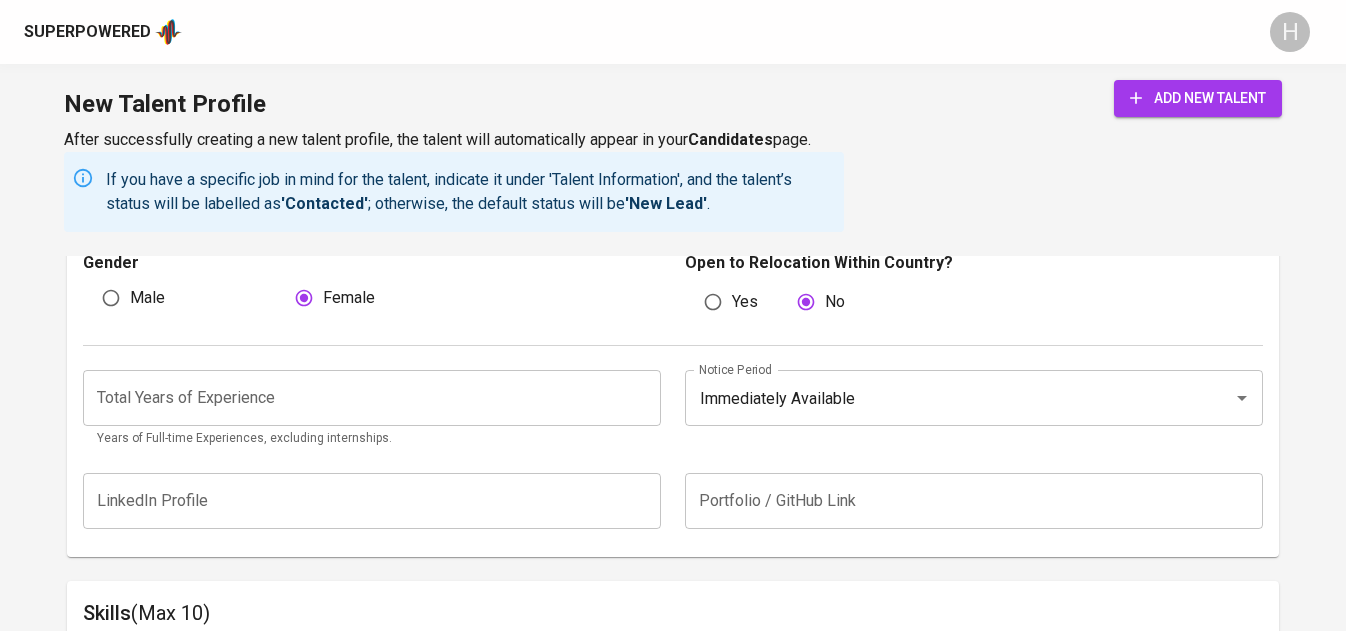 click at bounding box center [372, 398] 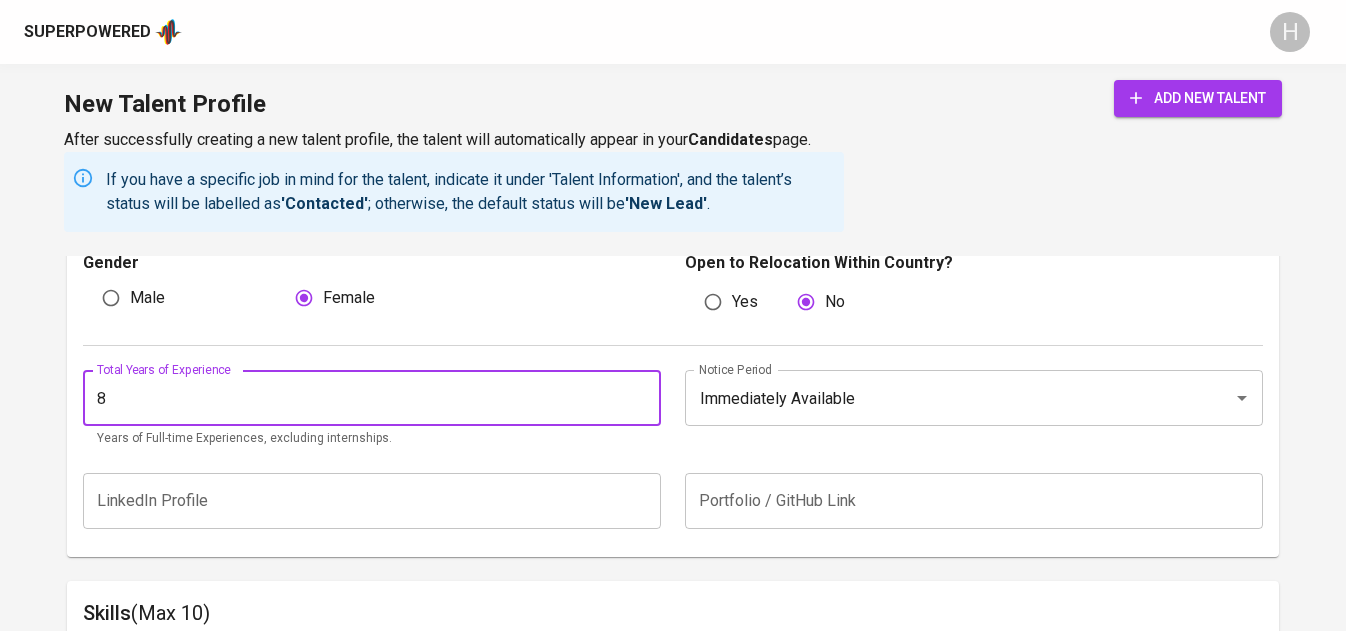 type on "8" 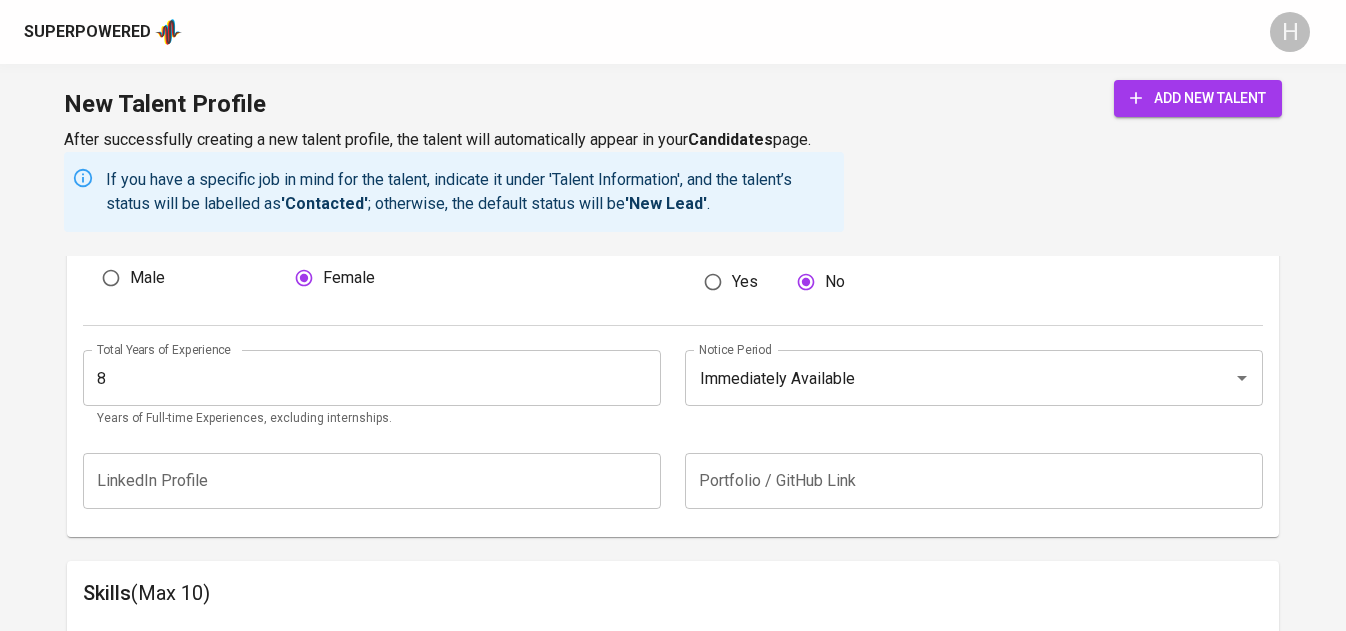 scroll, scrollTop: 1229, scrollLeft: 0, axis: vertical 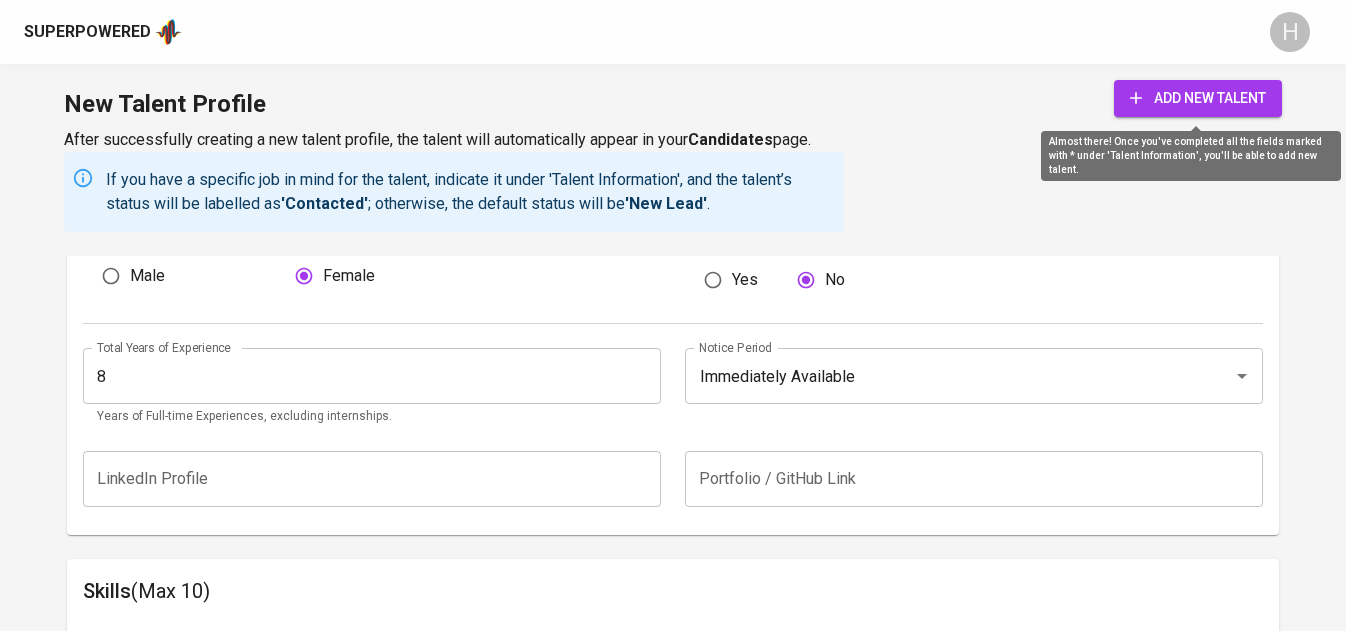click on "add new talent" at bounding box center [1198, 98] 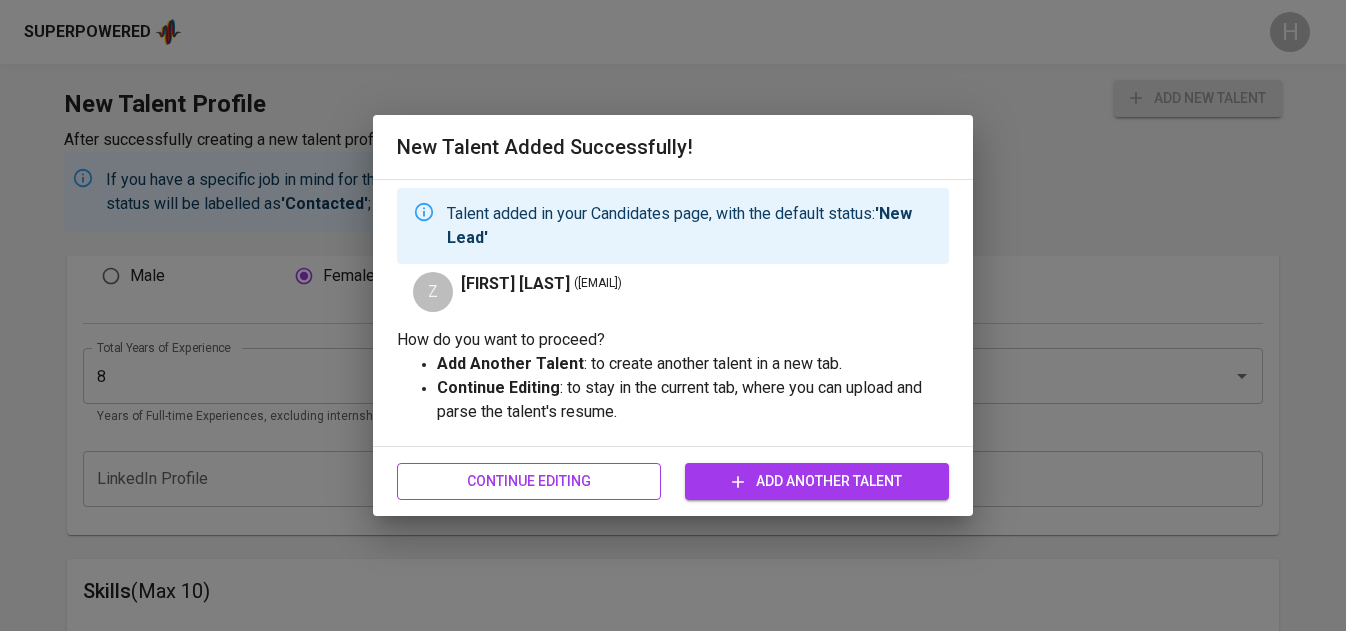 click on "Continue Editing" at bounding box center [529, 481] 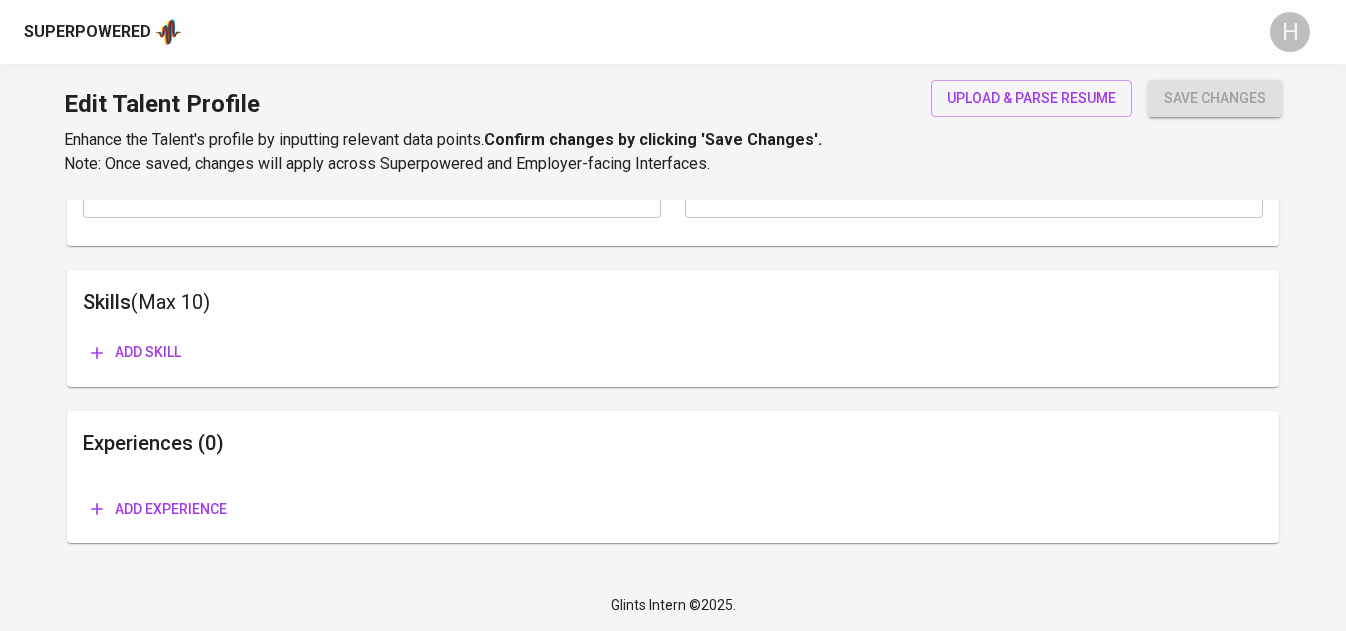 scroll, scrollTop: 0, scrollLeft: 0, axis: both 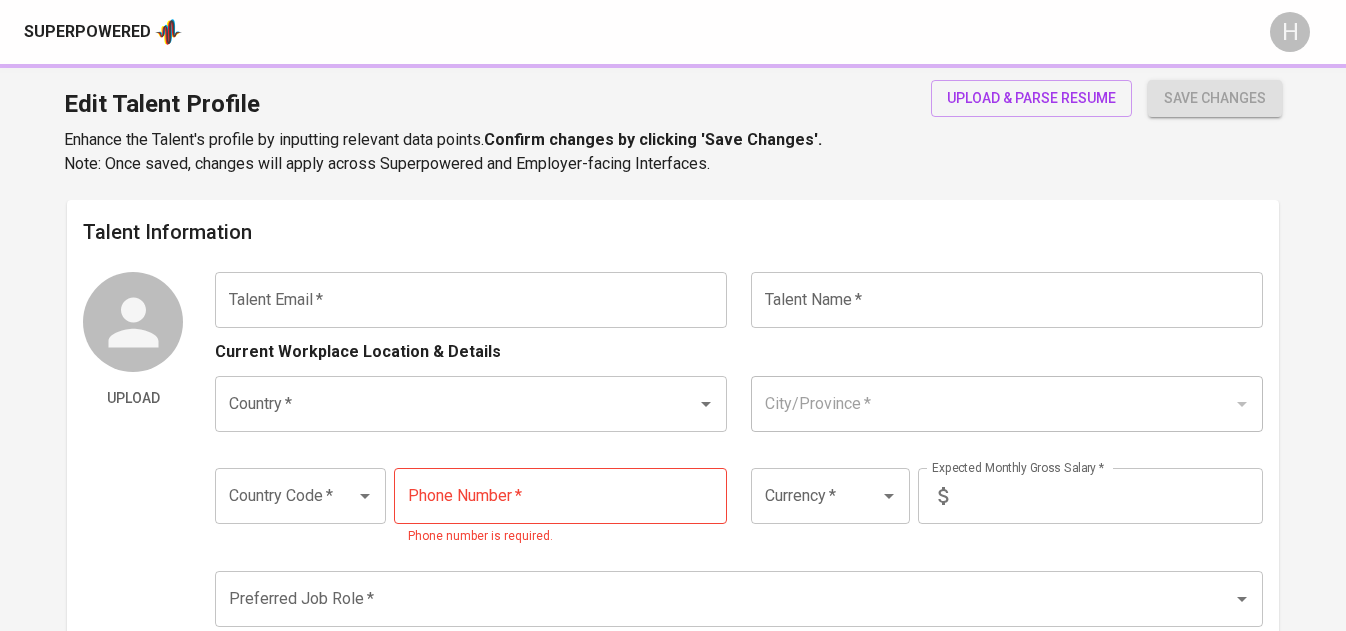 type on "[EMAIL]" 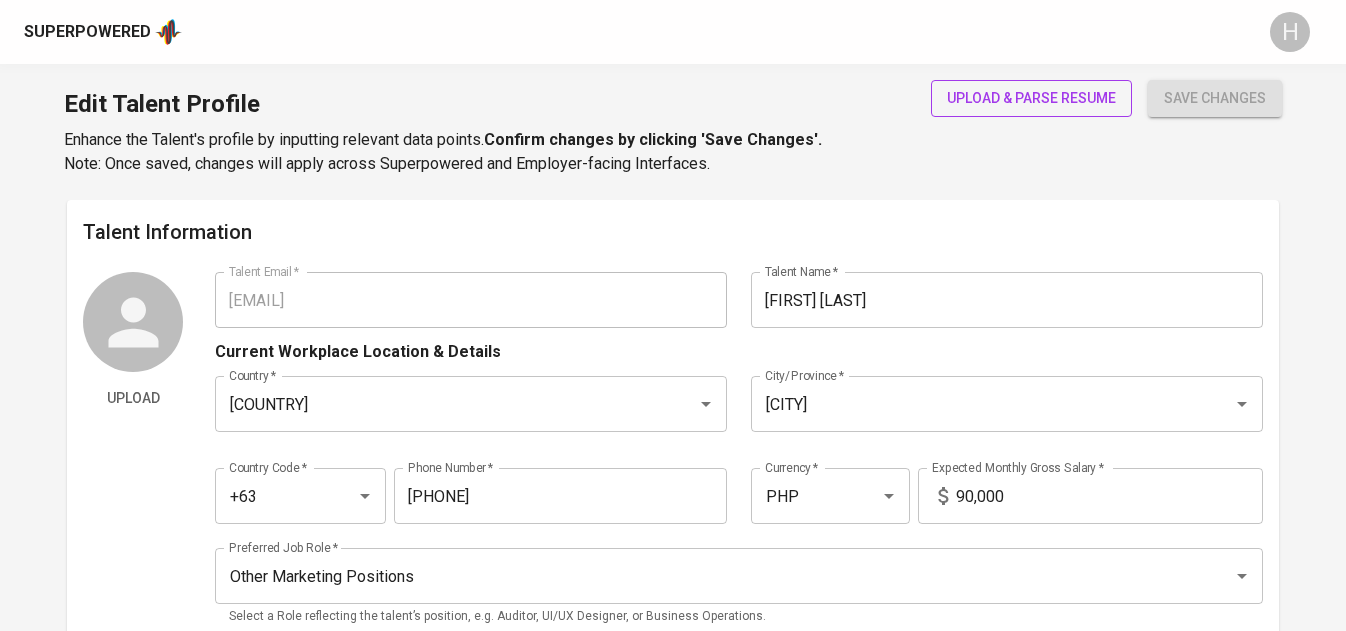click on "upload & parse resume" at bounding box center (1031, 98) 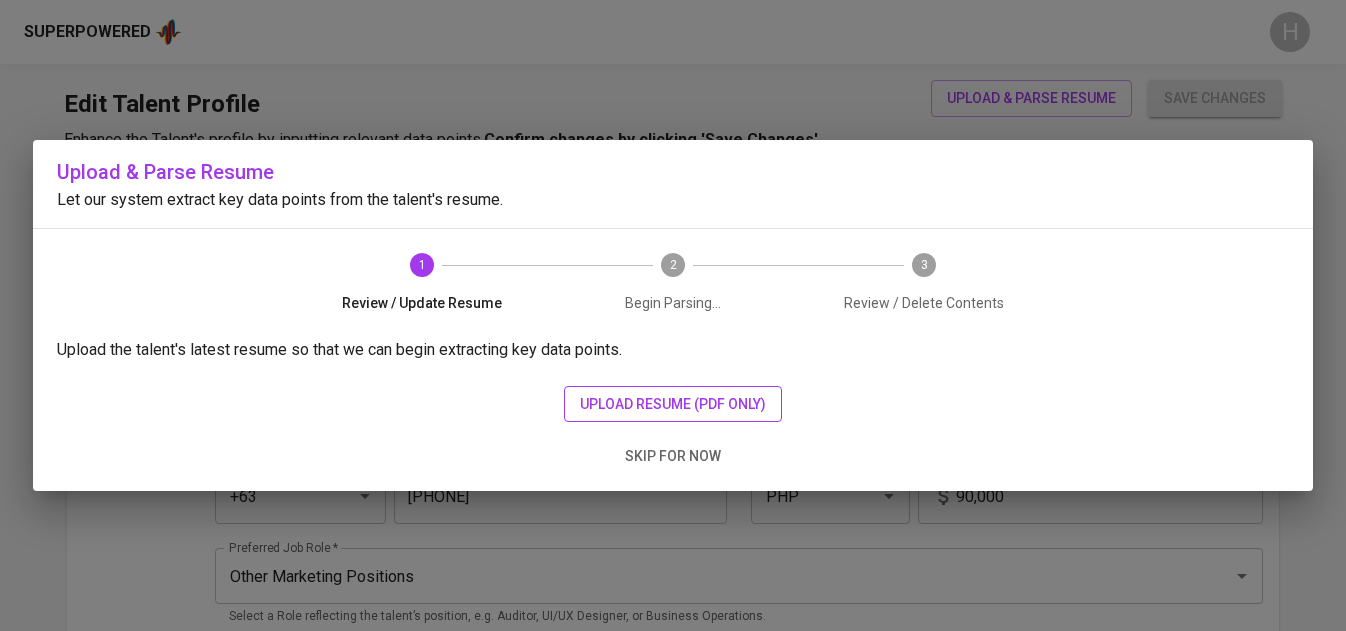 click on "upload resume (pdf only)" at bounding box center [673, 404] 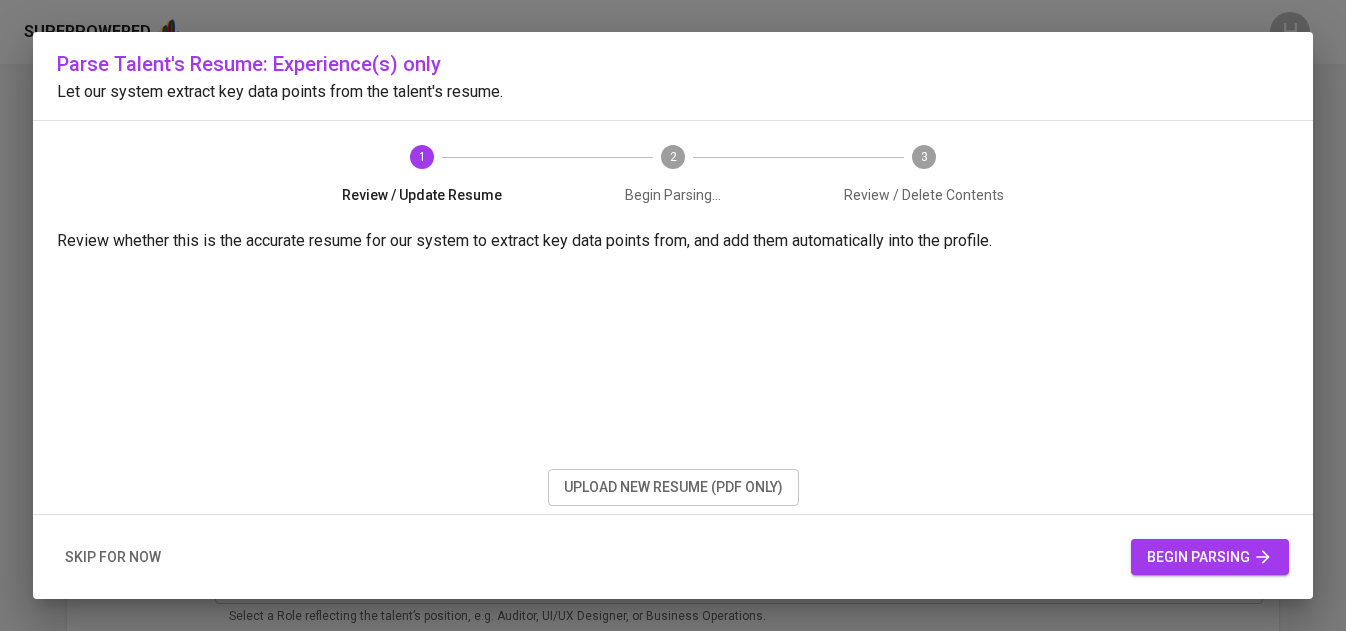 click on "begin parsing" at bounding box center (1210, 557) 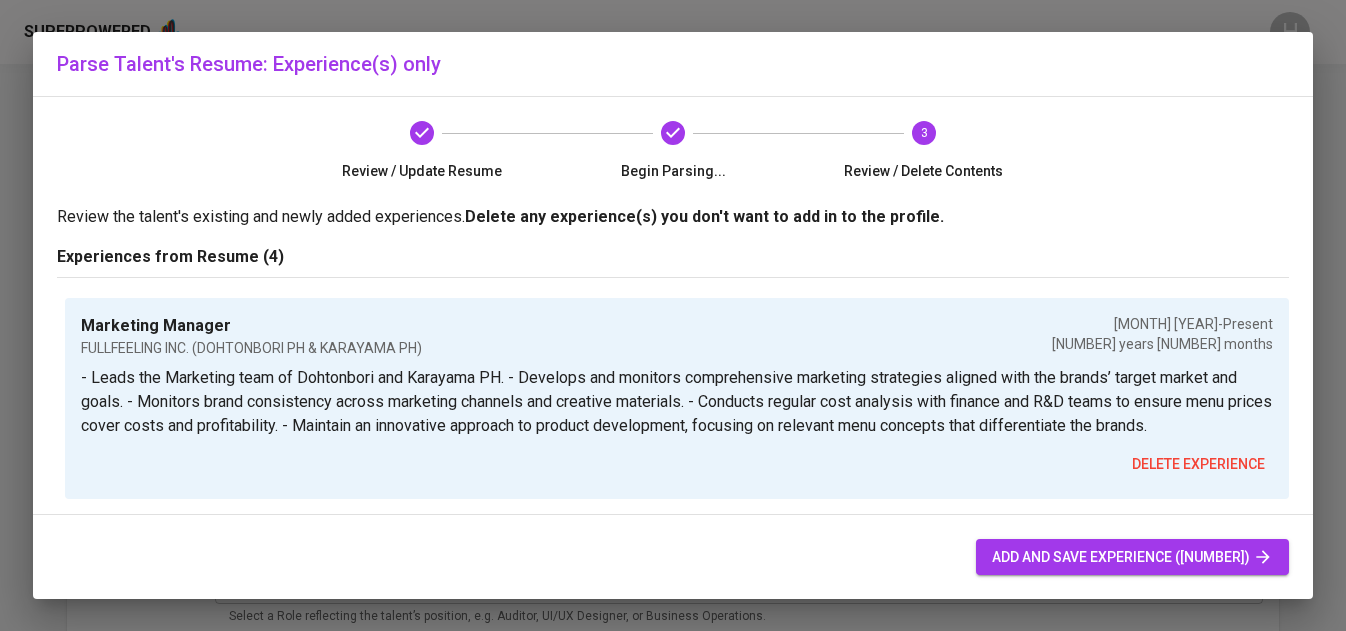 click on "add and save experience ([NUMBER])" at bounding box center (1132, 557) 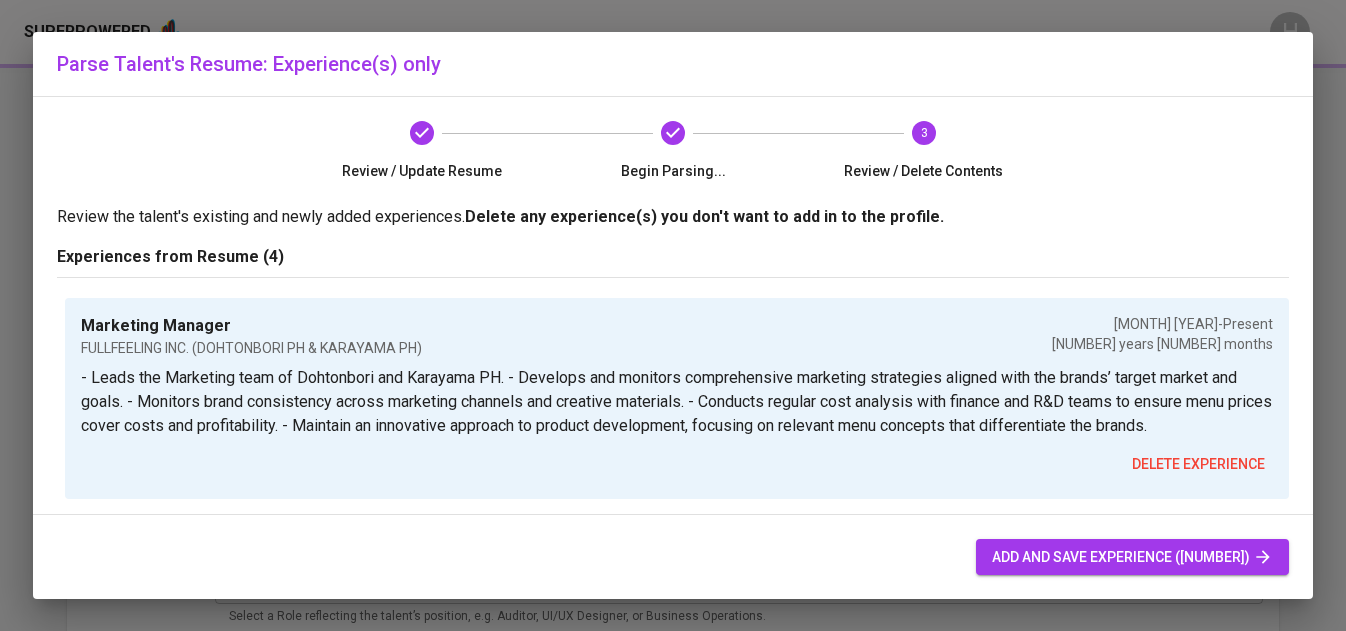 click on "add and save experience ([NUMBER])" at bounding box center [1132, 557] 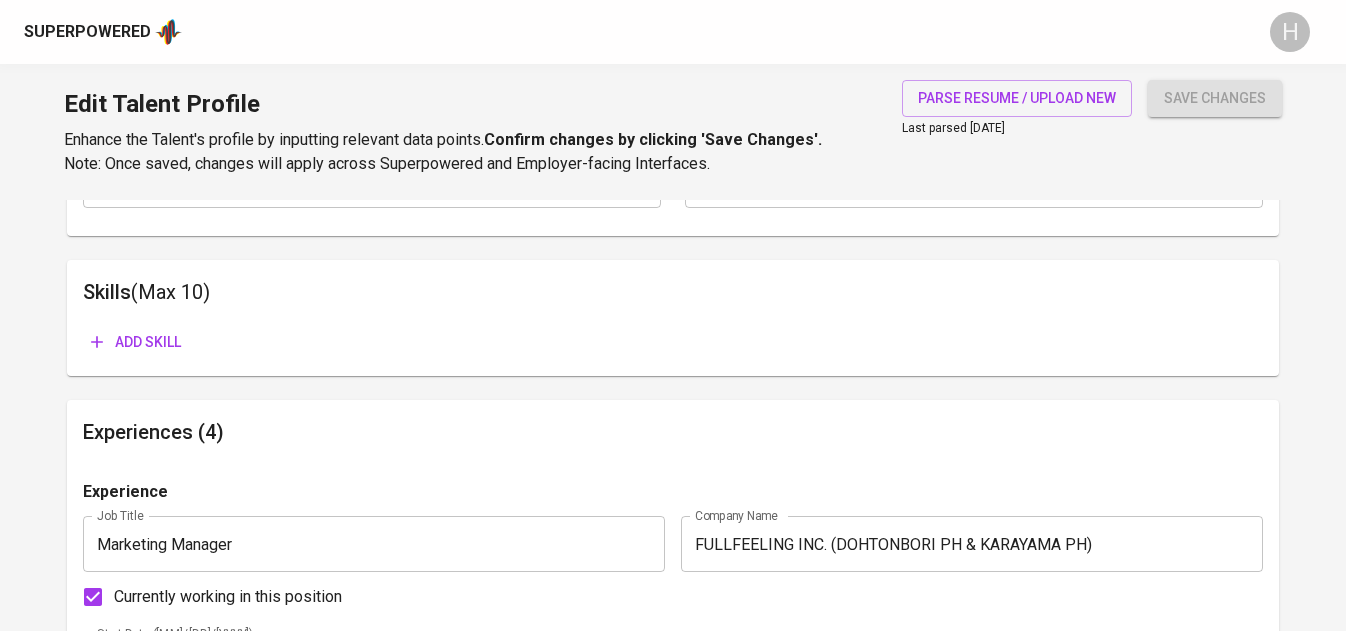 scroll, scrollTop: 997, scrollLeft: 0, axis: vertical 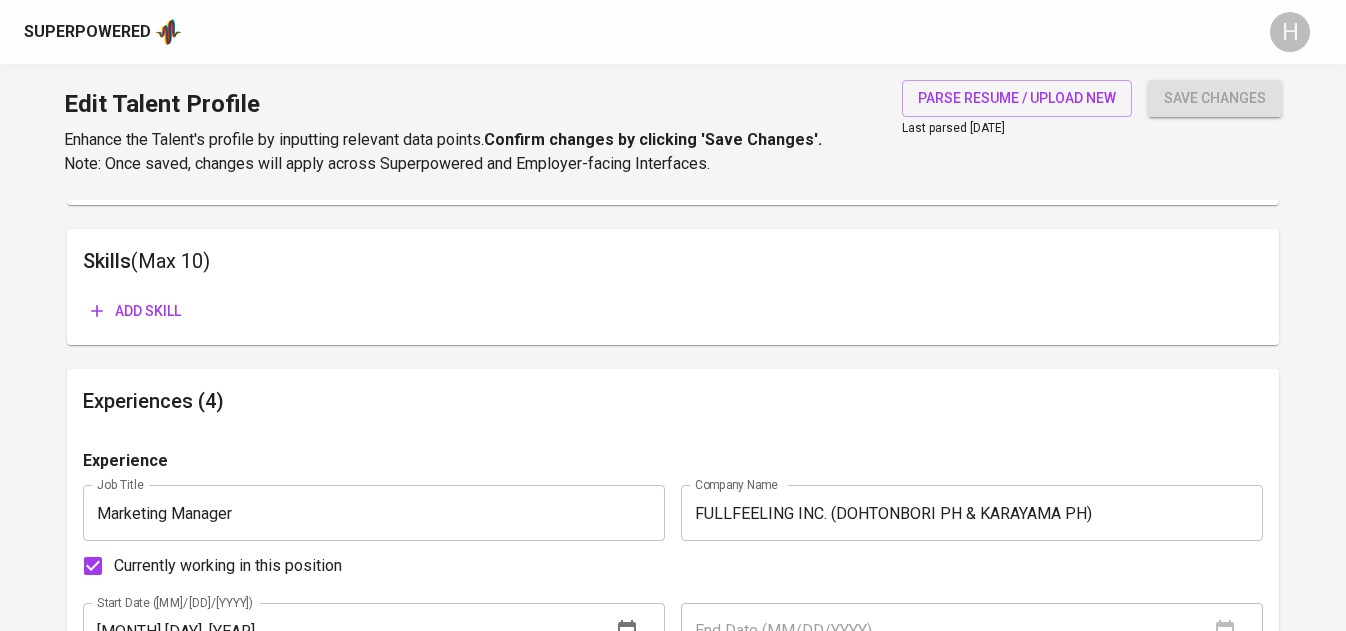 click on "Add skill" at bounding box center [136, 311] 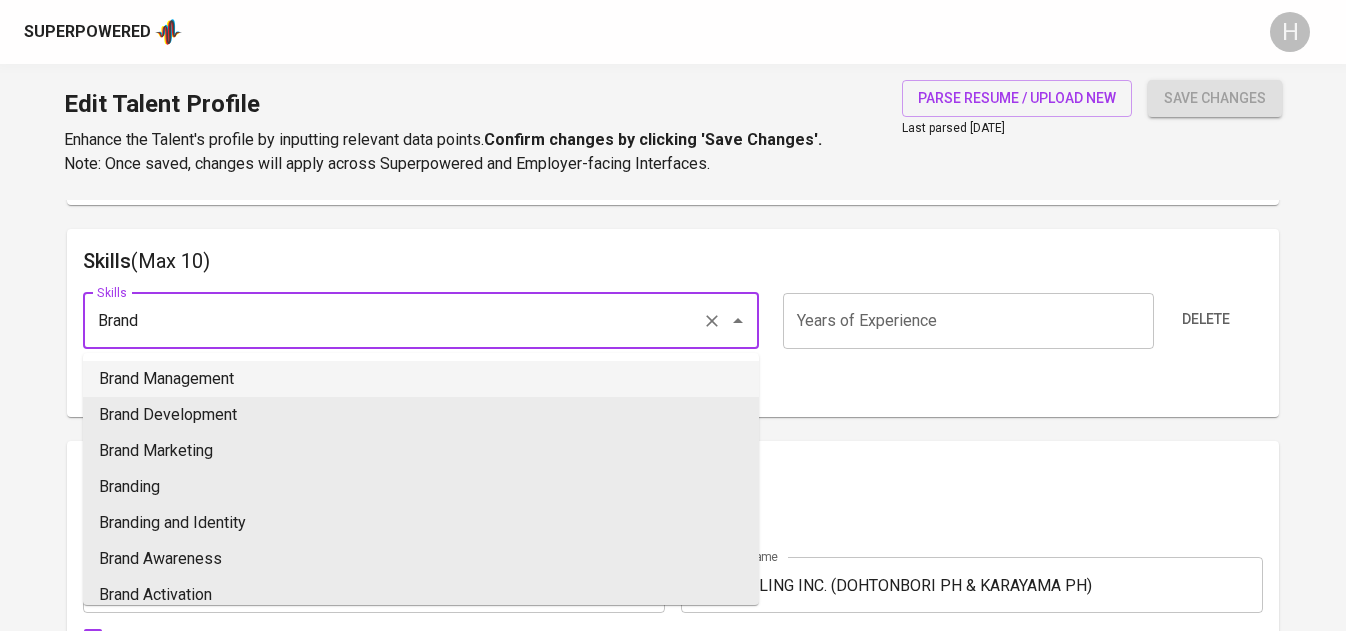 click on "Brand Management" at bounding box center [421, 379] 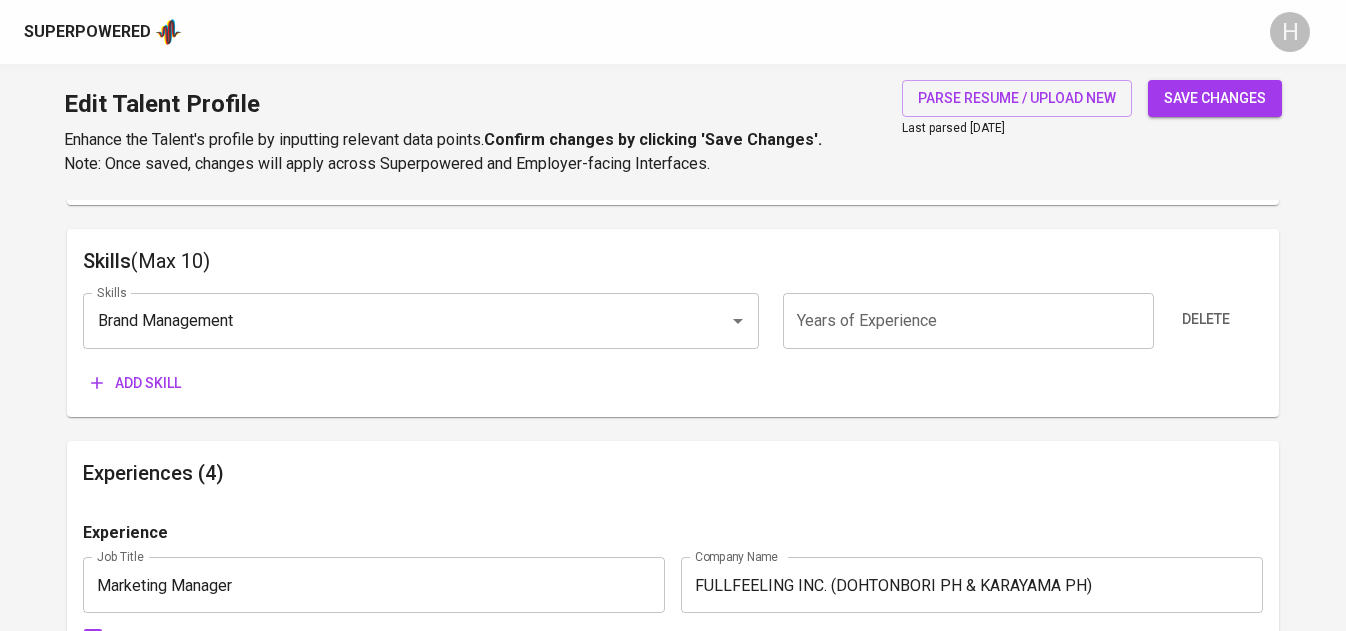 click at bounding box center (968, 321) 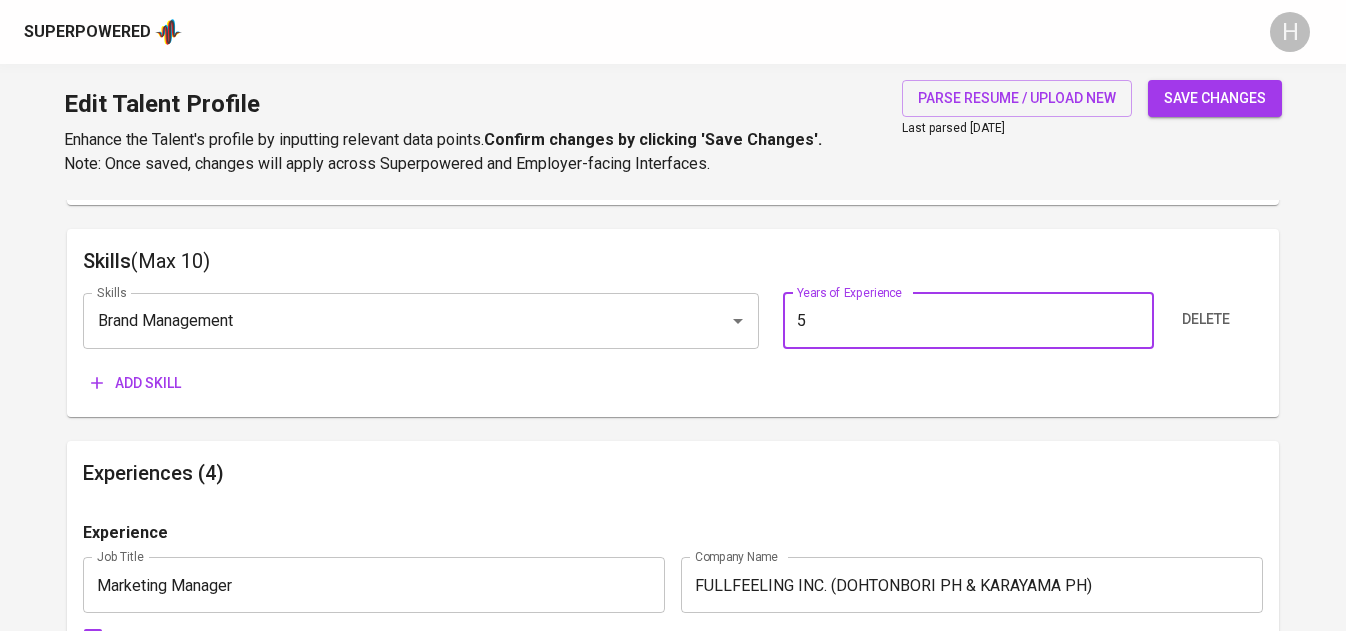 type on "5" 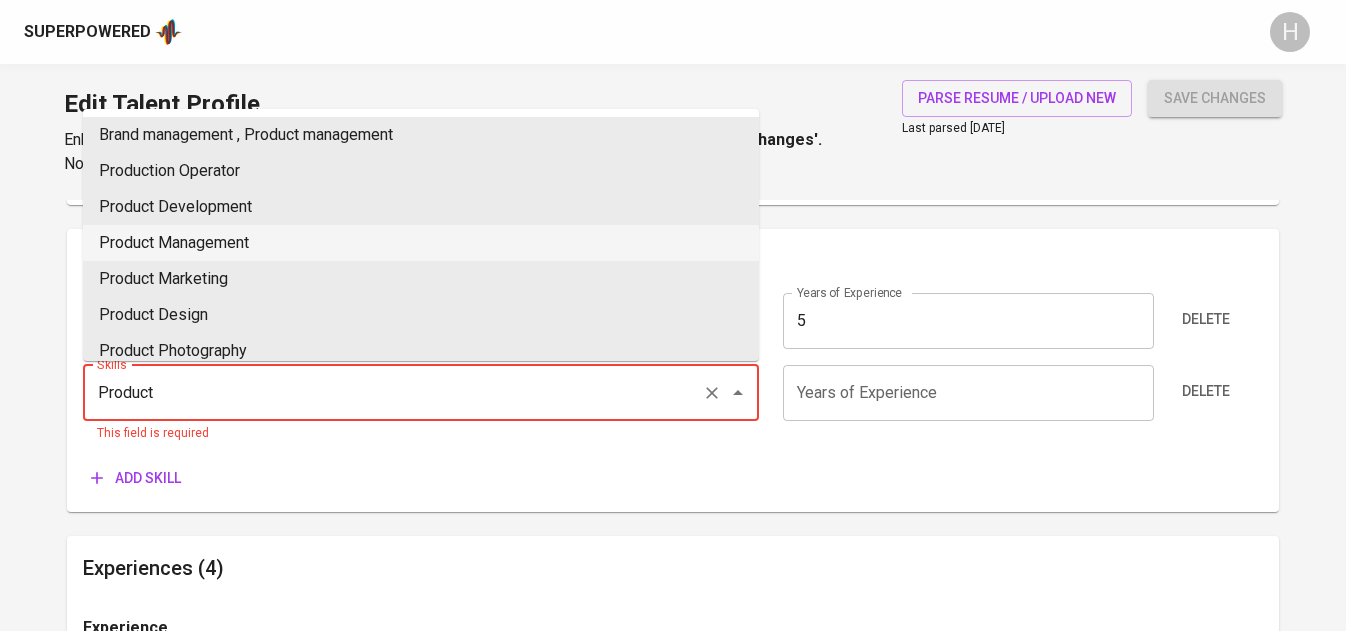 click on "Product Management" at bounding box center (421, 243) 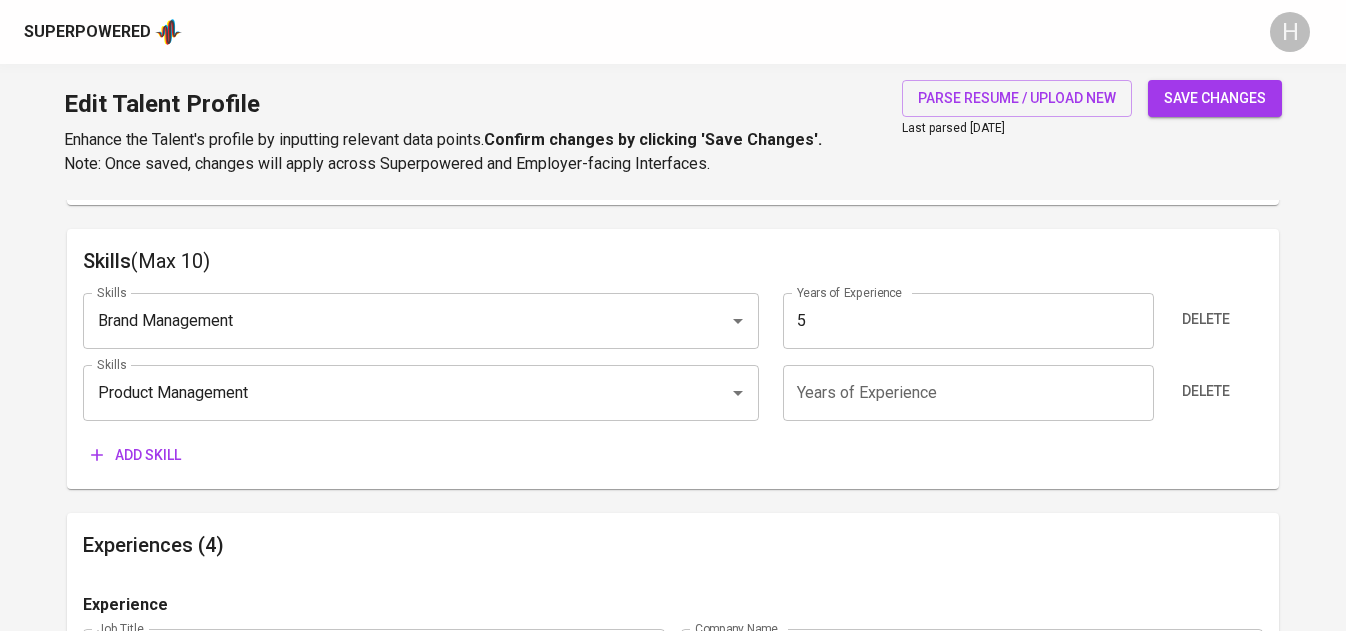click at bounding box center [968, 393] 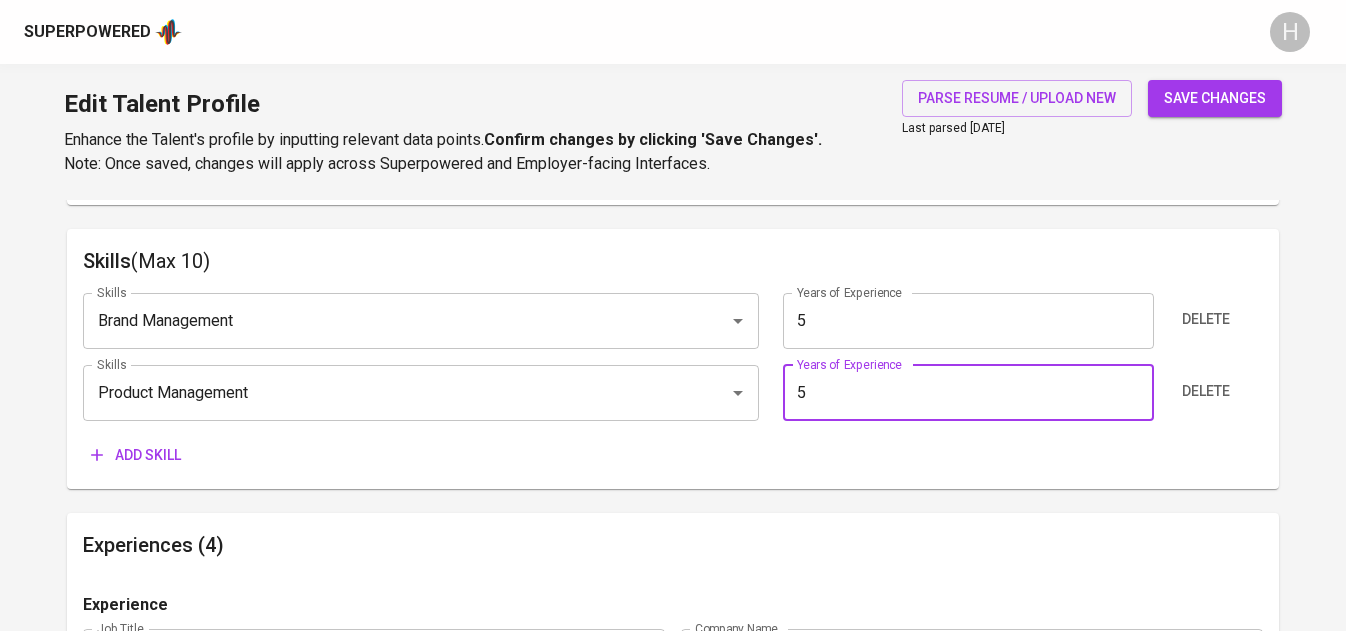 type on "5" 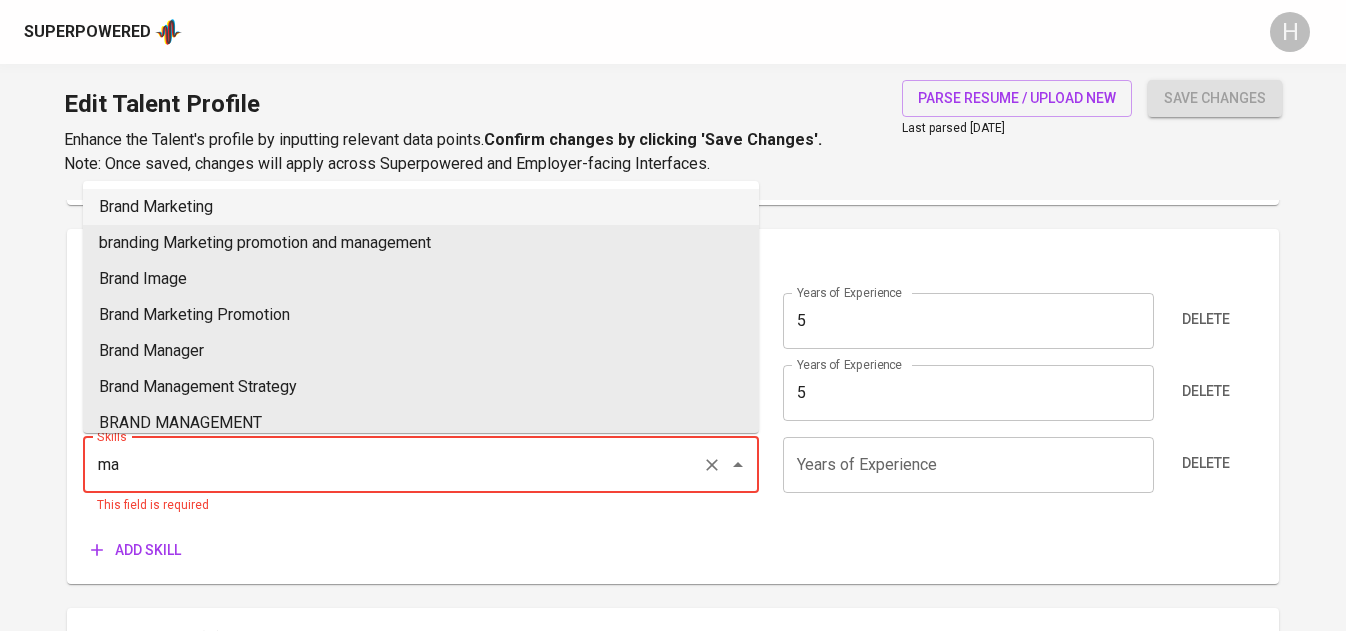 type on "m" 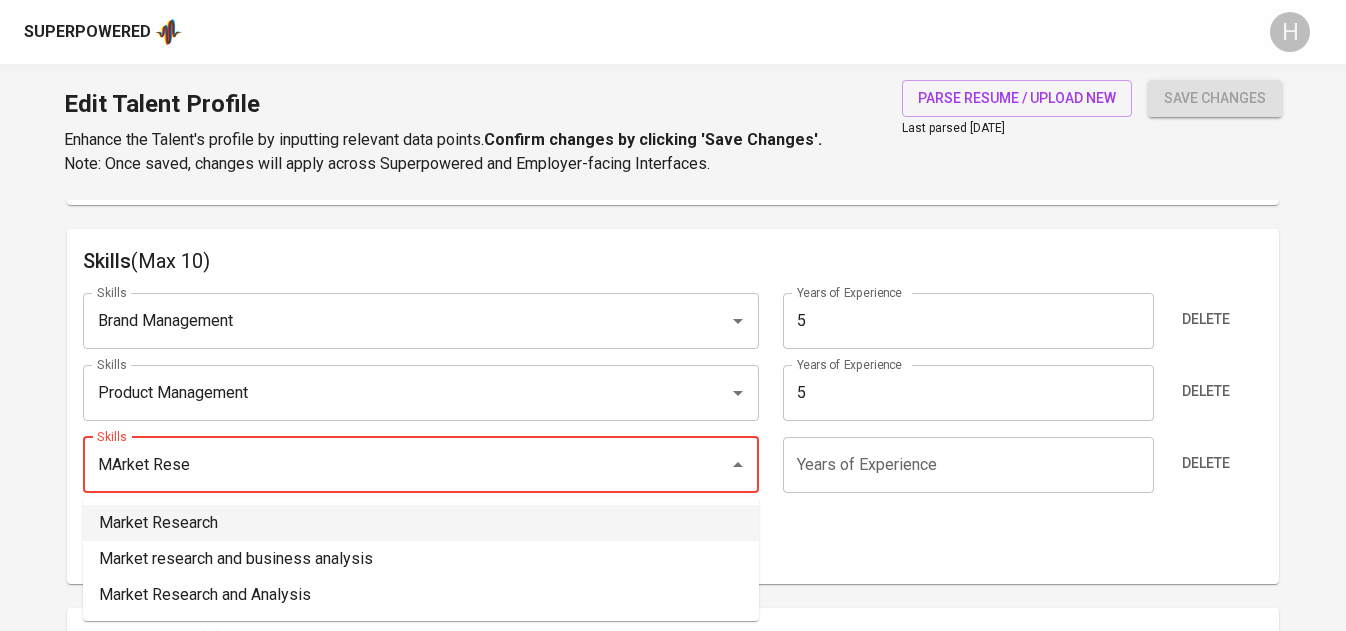 type on "MArket Rese" 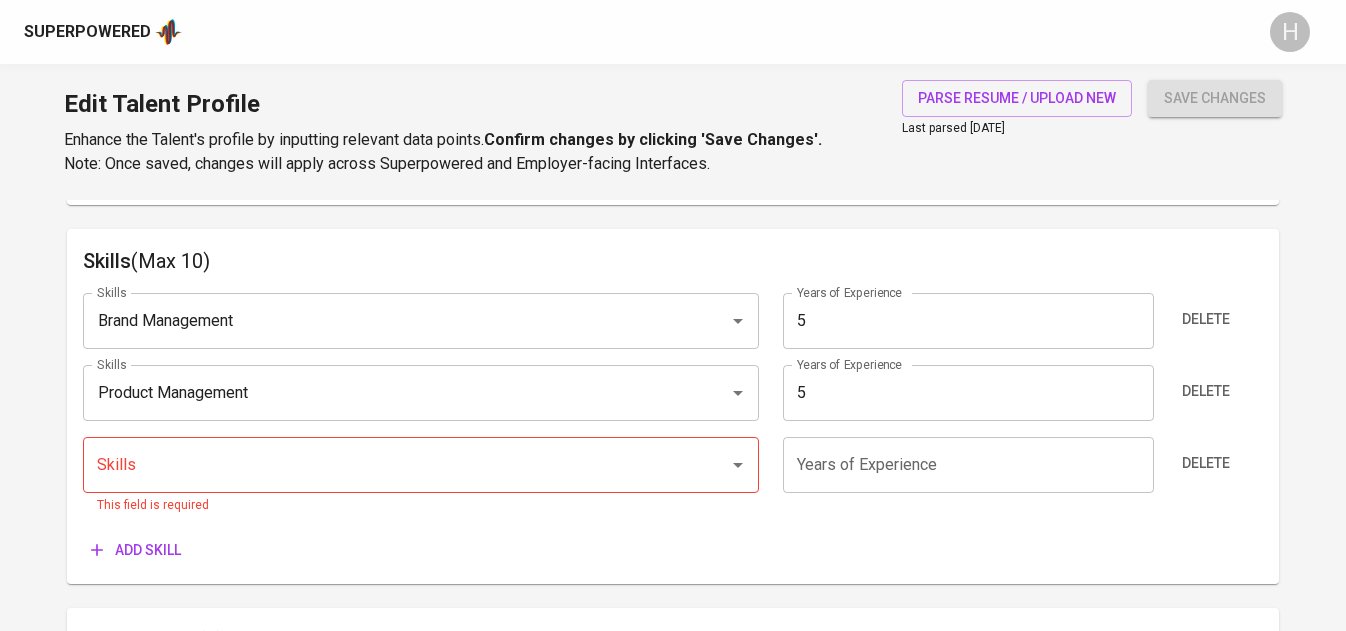 click at bounding box center (968, 465) 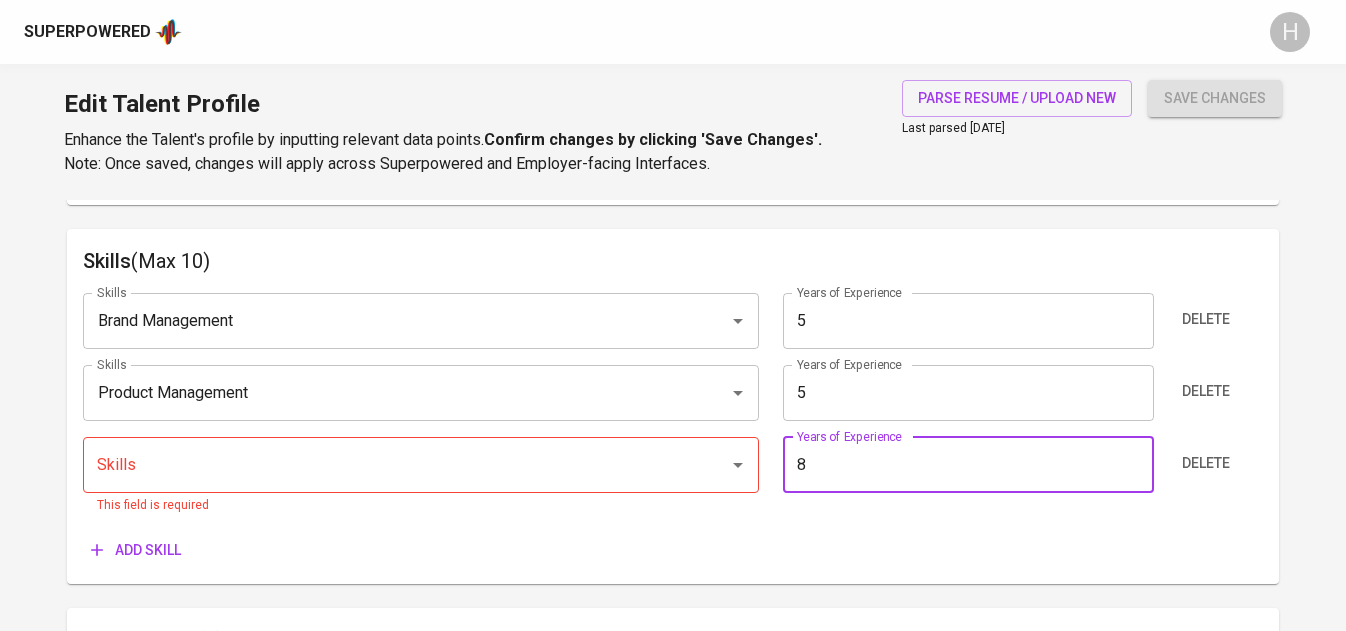 type on "8" 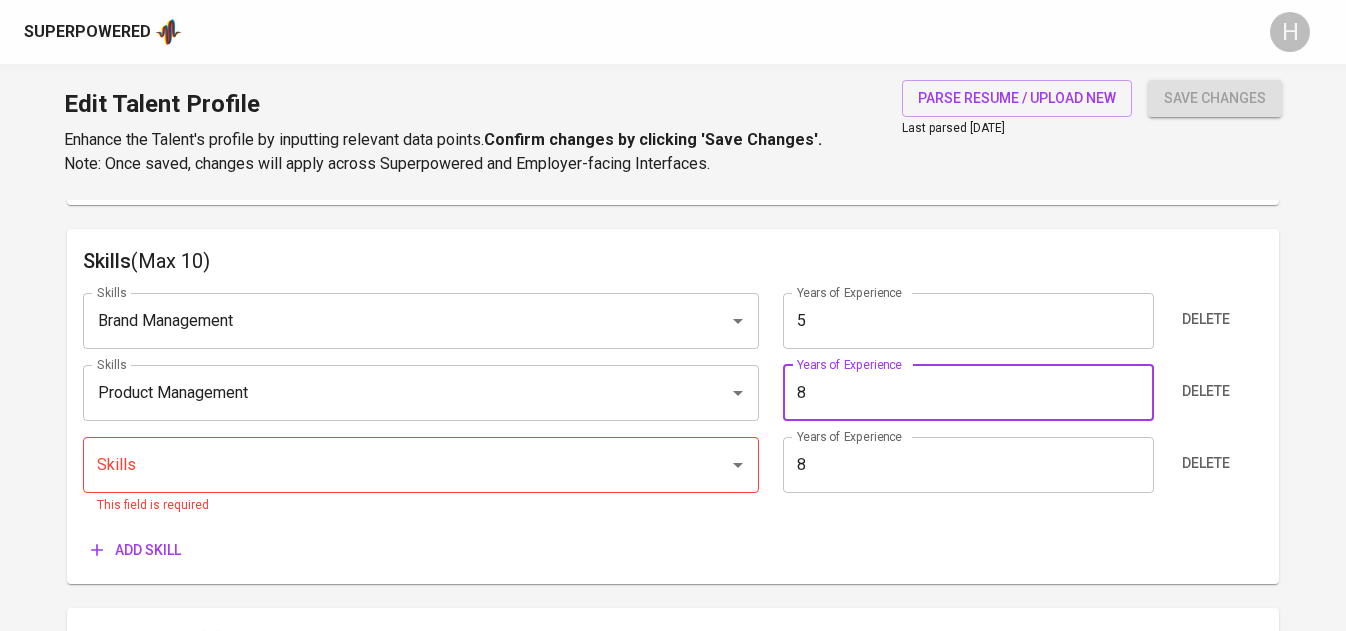 type on "8" 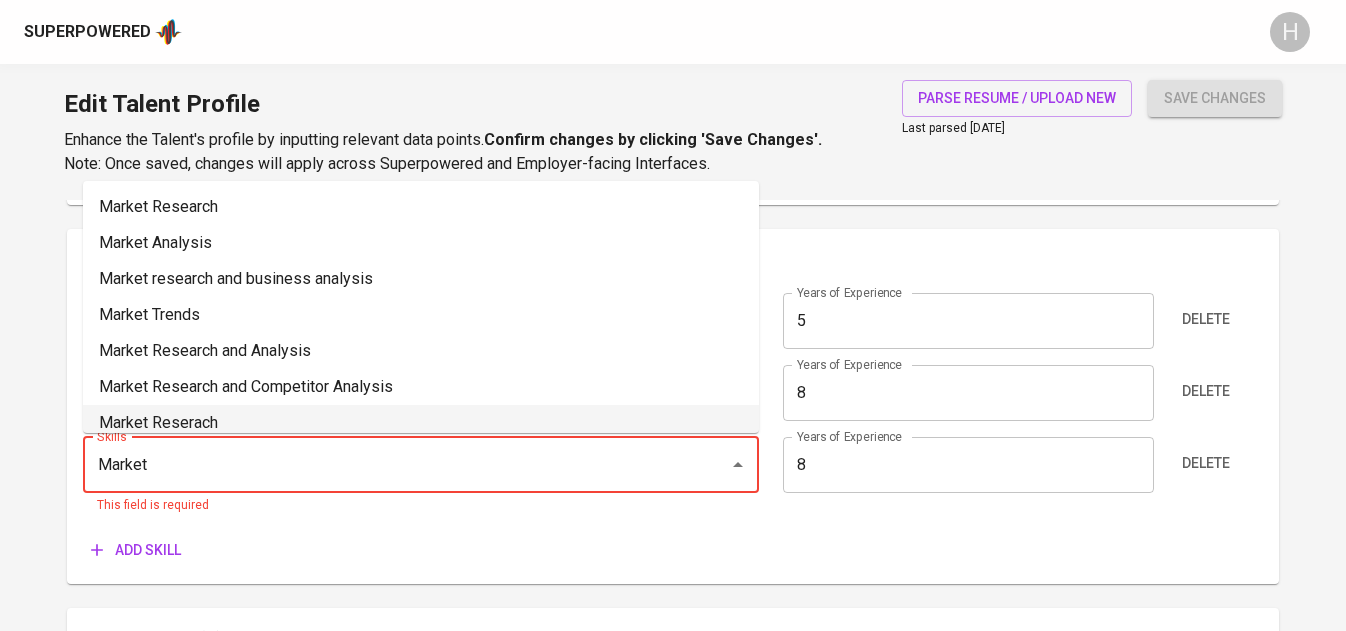click on "Market Reserach" at bounding box center [421, 423] 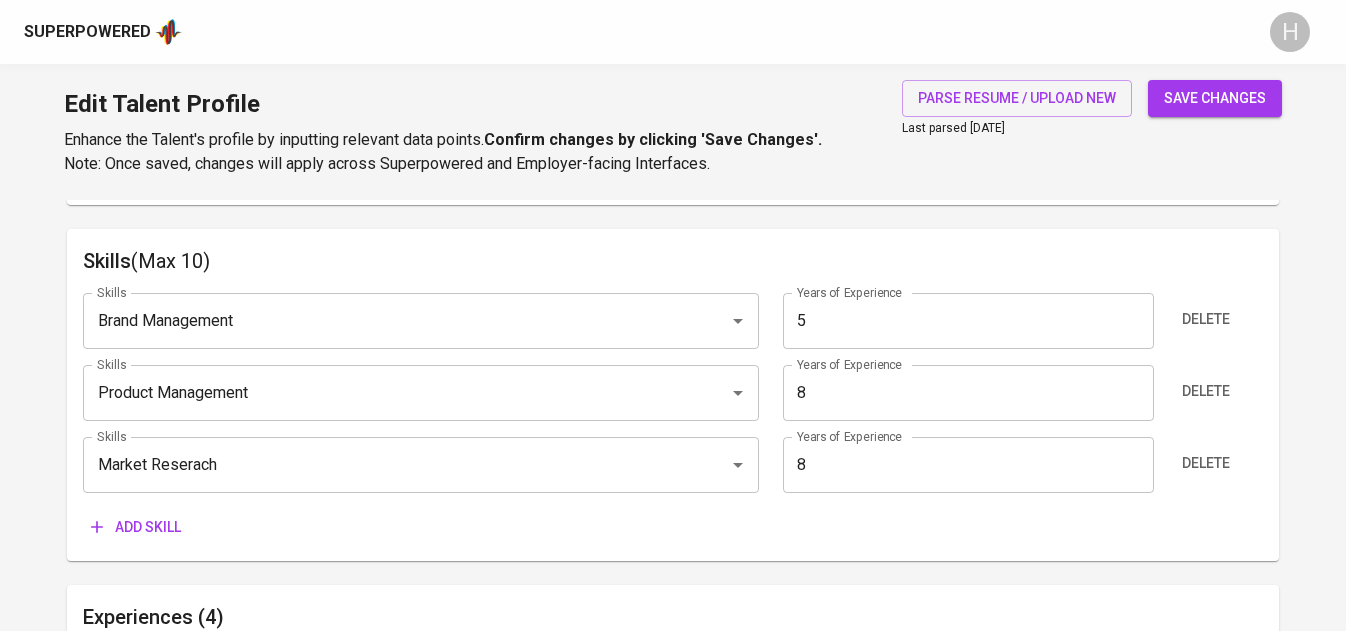 click on "Add skill" at bounding box center [136, 527] 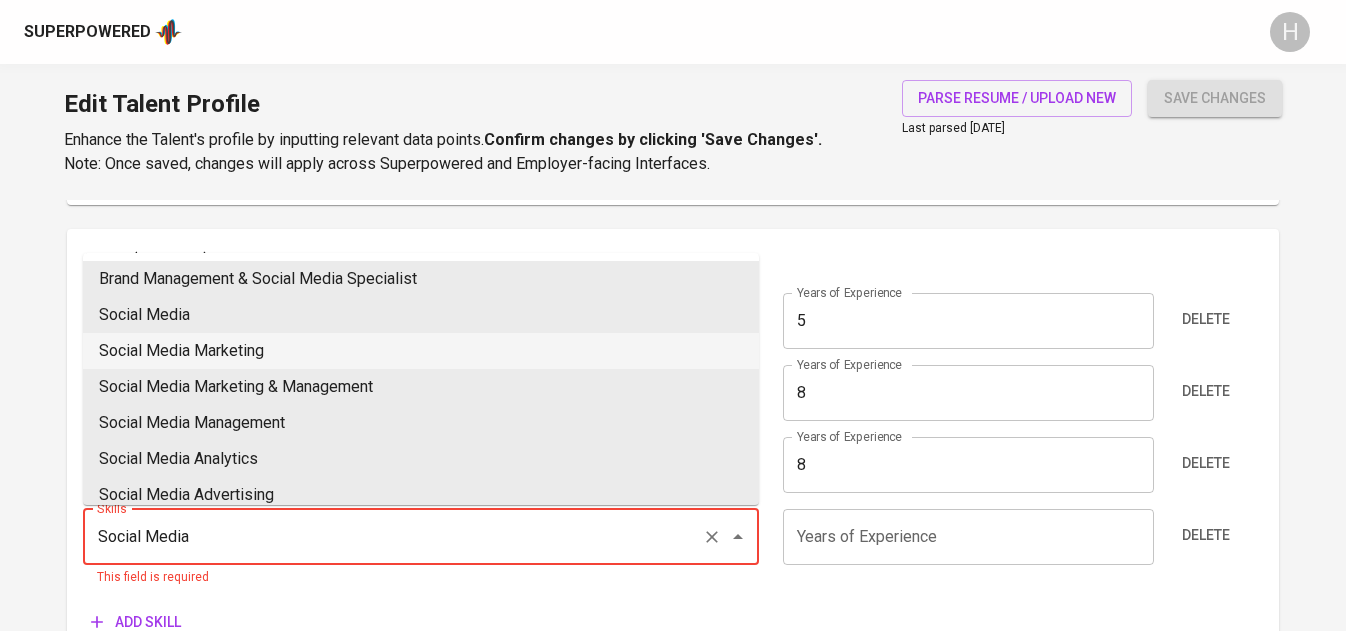 click on "Social Media Marketing" at bounding box center [421, 351] 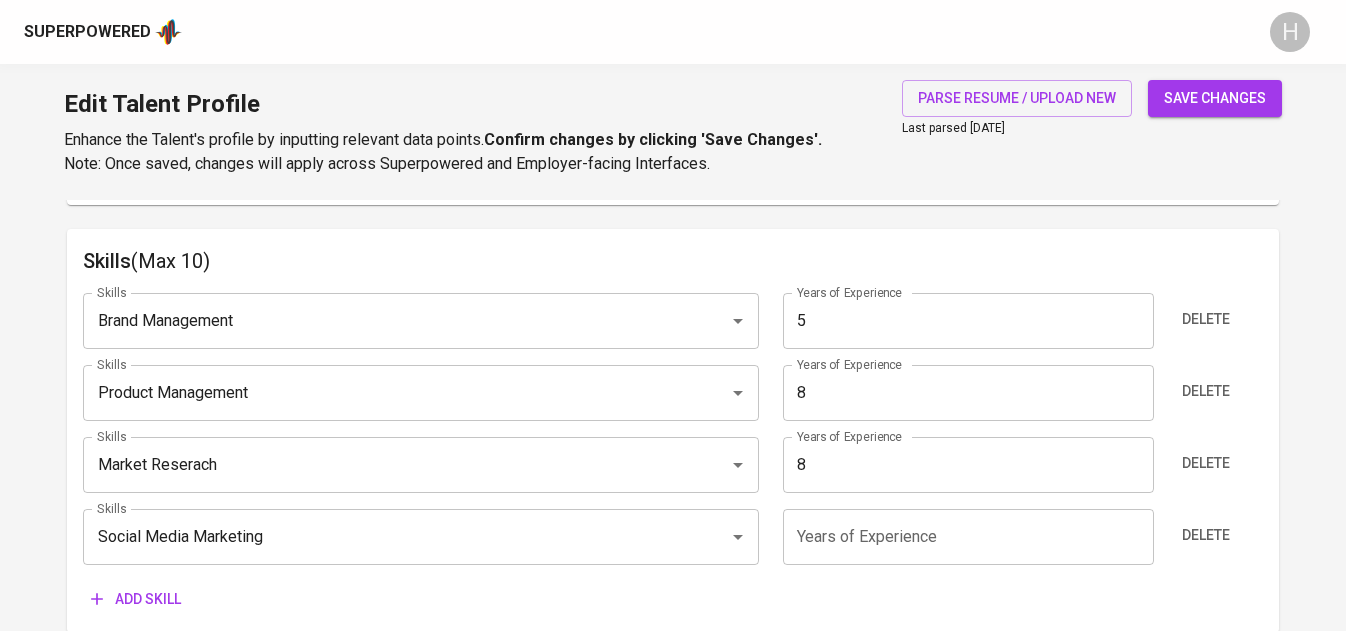 click at bounding box center (968, 537) 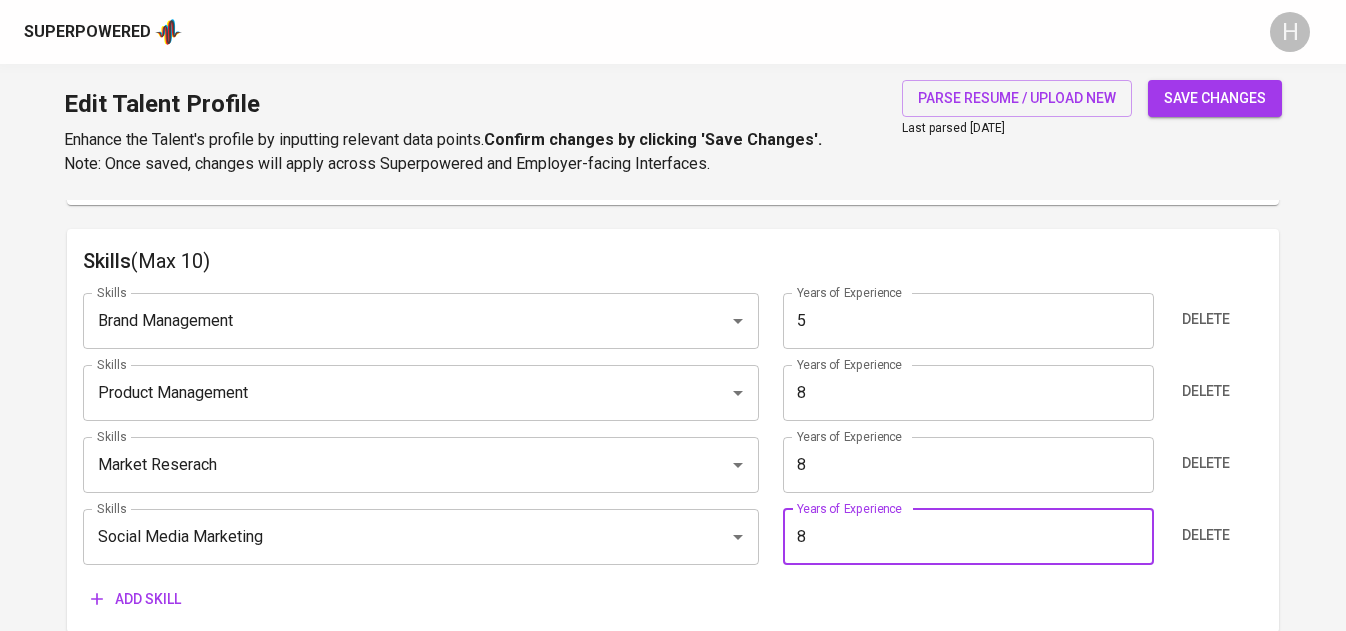 type on "8" 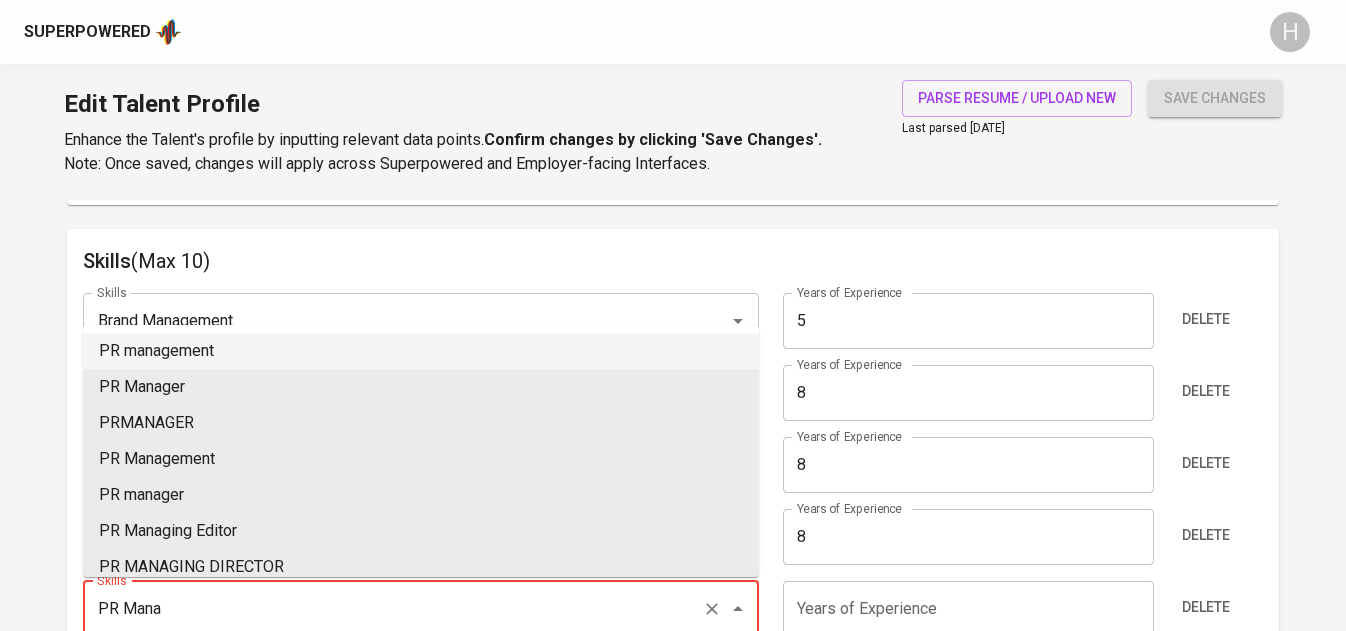 click on "PR management" at bounding box center [421, 351] 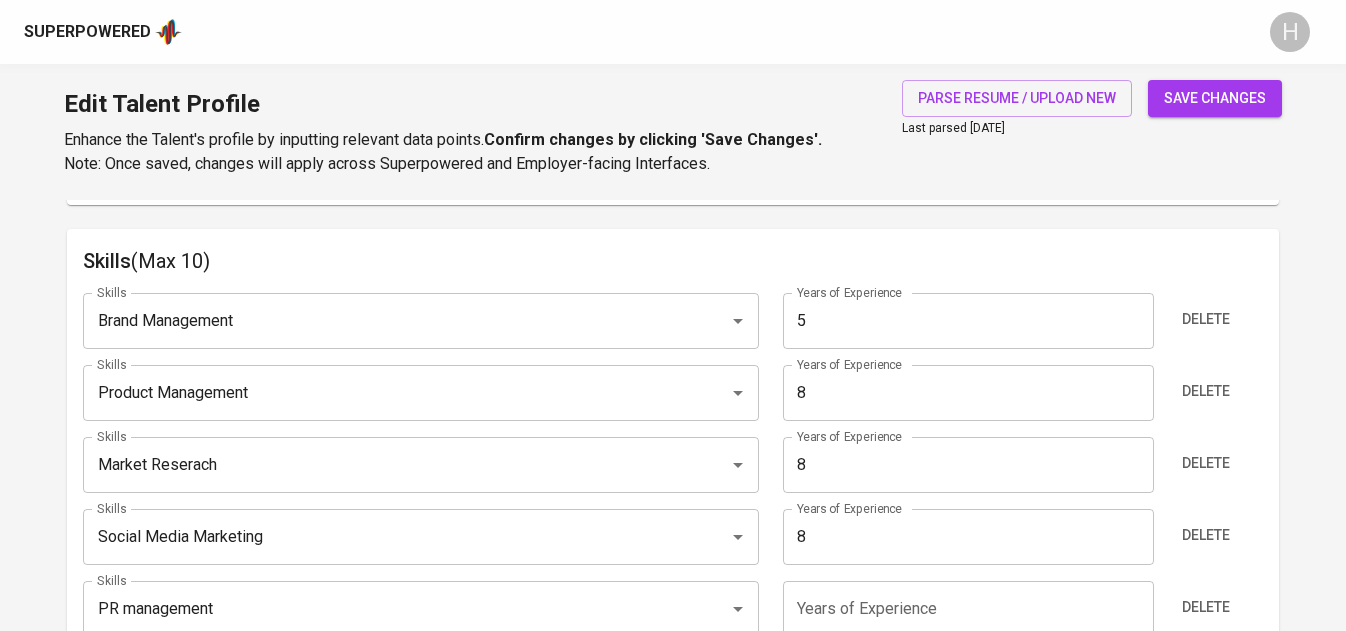 click at bounding box center (968, 609) 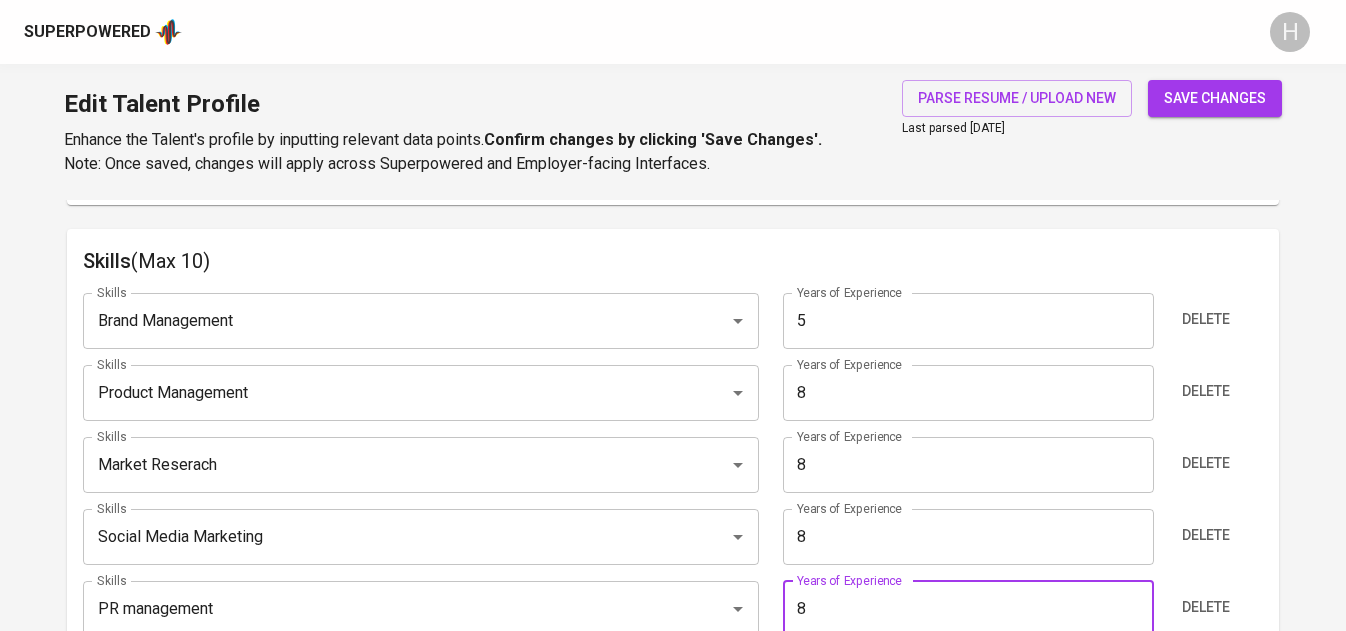 type on "8" 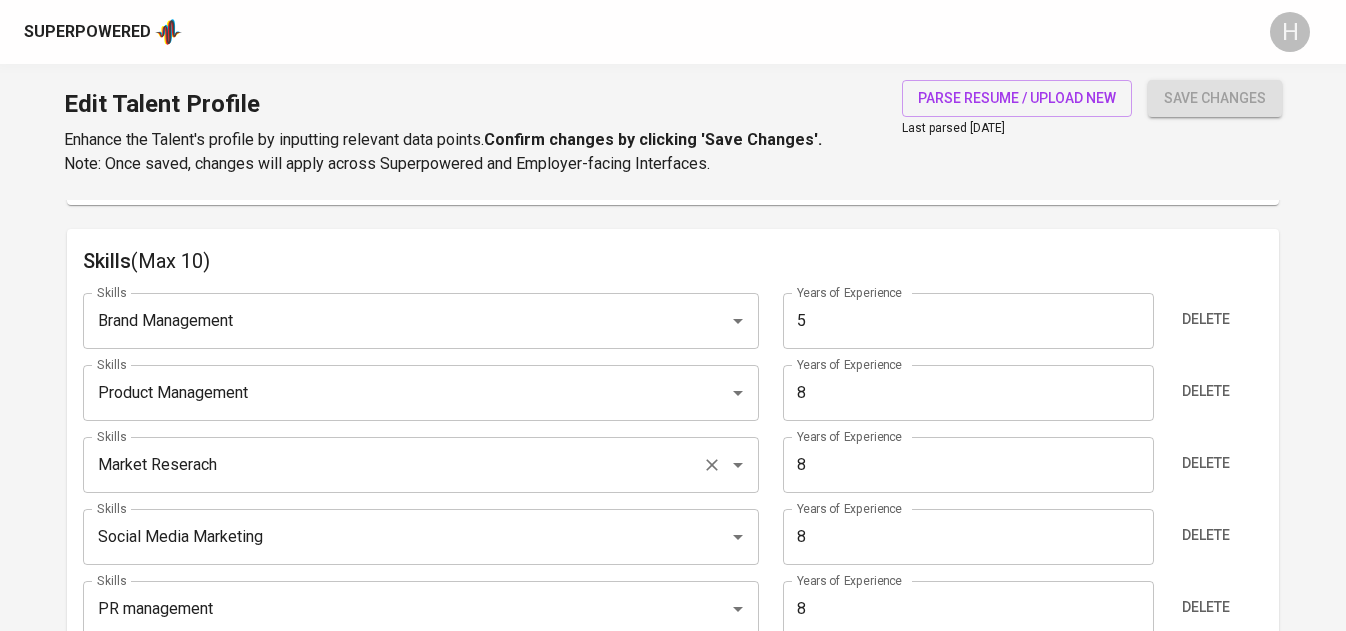 type on "PR management" 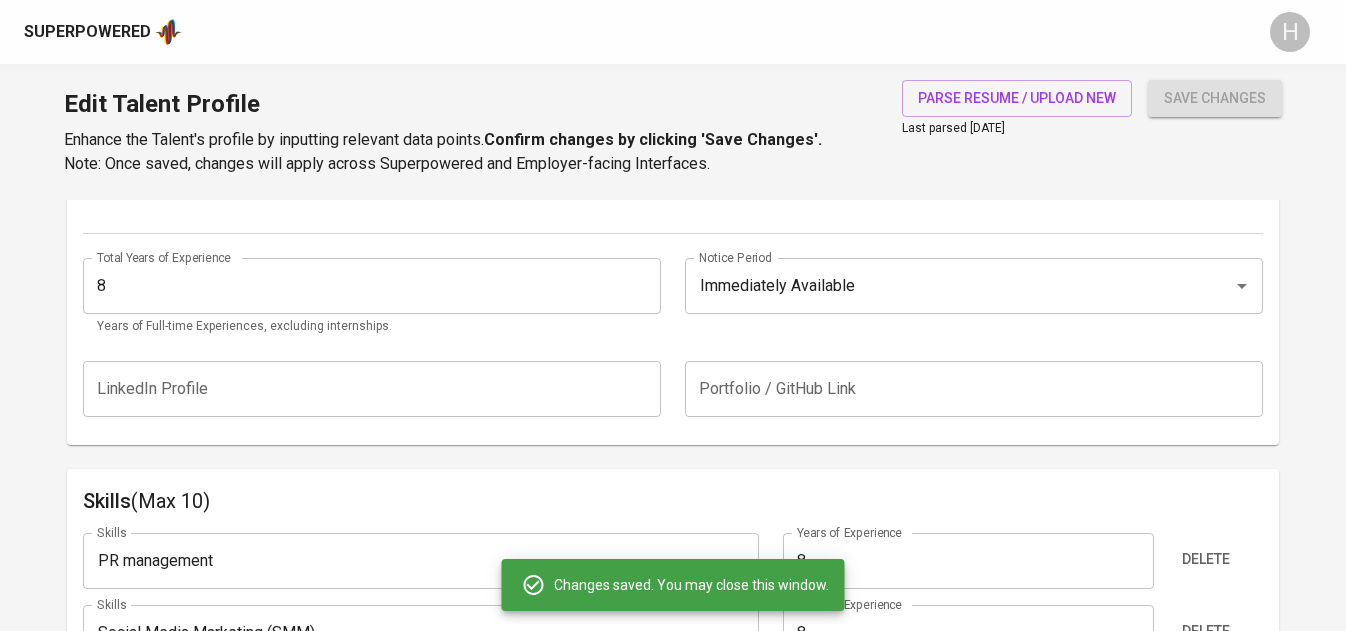 scroll, scrollTop: 0, scrollLeft: 0, axis: both 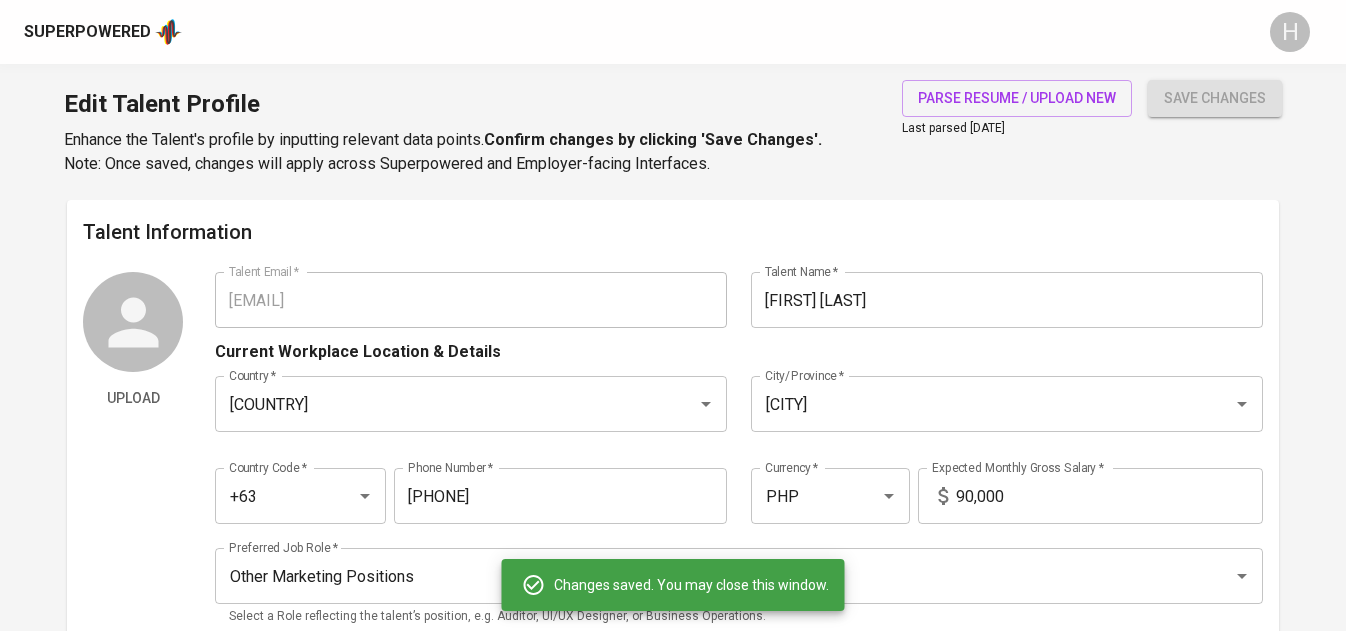 click on "Upload Talent Email   * [EMAIL] Talent Email  * Talent Name   * [FIRST] [LAST] Talent Name  * Current Workplace Location & Details Country   * [COUNTRY] Country  * City/Province   * [CITY] City/Province  * Country Code   * [COUNTRY CODE] Country Code  * Phone Number   * [PHONE] Phone Number  * Currency   * [CURRENCY] Currency  * Expected Monthly Gross Salary   * [SALARY] Expected Monthly Gross Salary  * Preferred Job Role   * Other Marketing Positions Preferred Job Role  * Select a Role reflecting the talent’s position, e.g. Auditor, UI/UX Designer, or Business Operations." at bounding box center [672, 455] 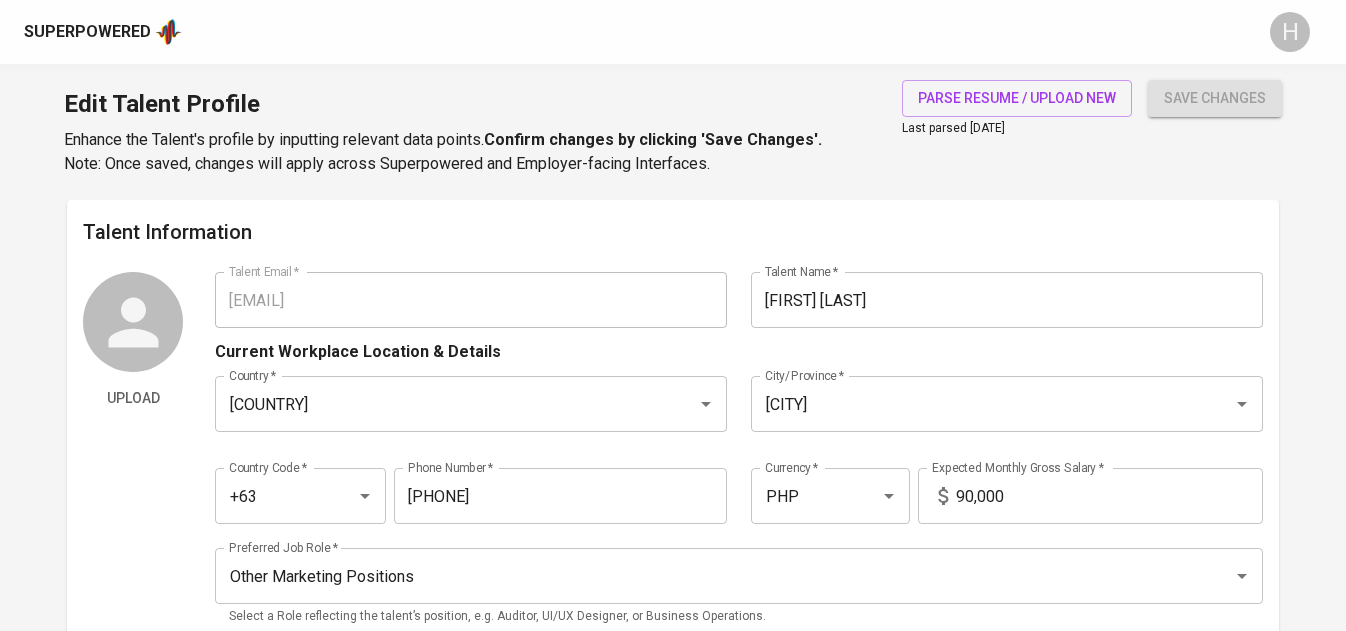 click on "Superpowered" at bounding box center [87, 32] 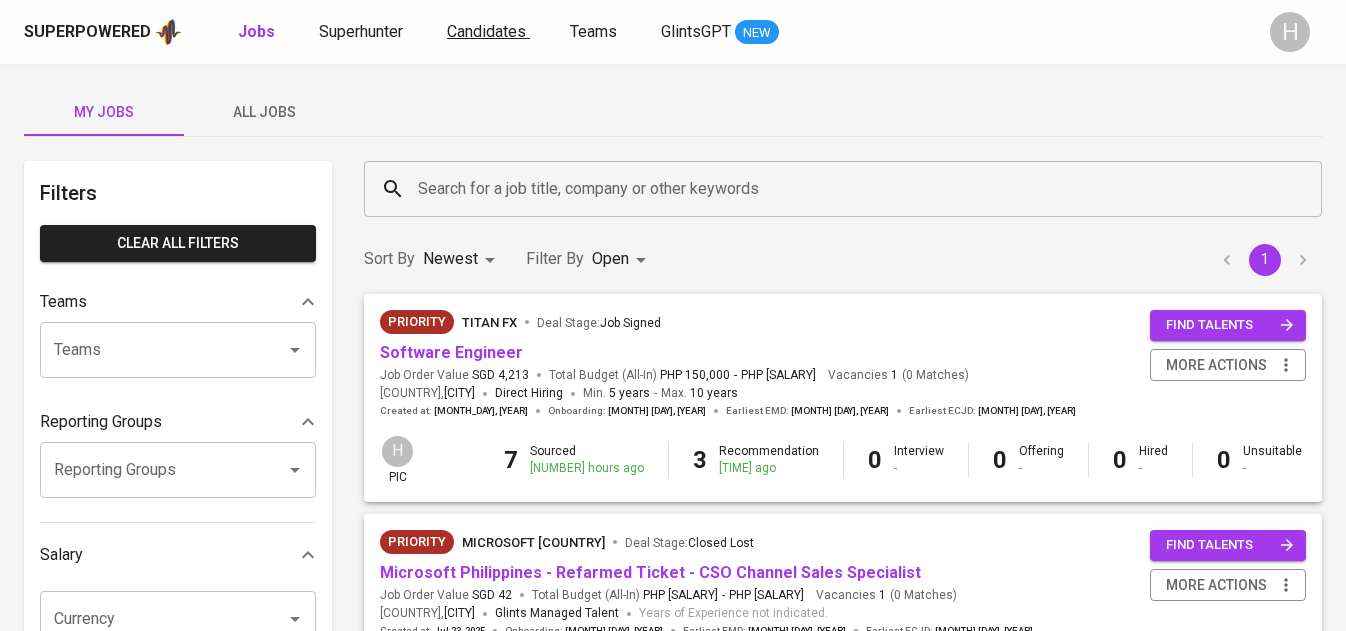 click on "Candidates" at bounding box center [486, 31] 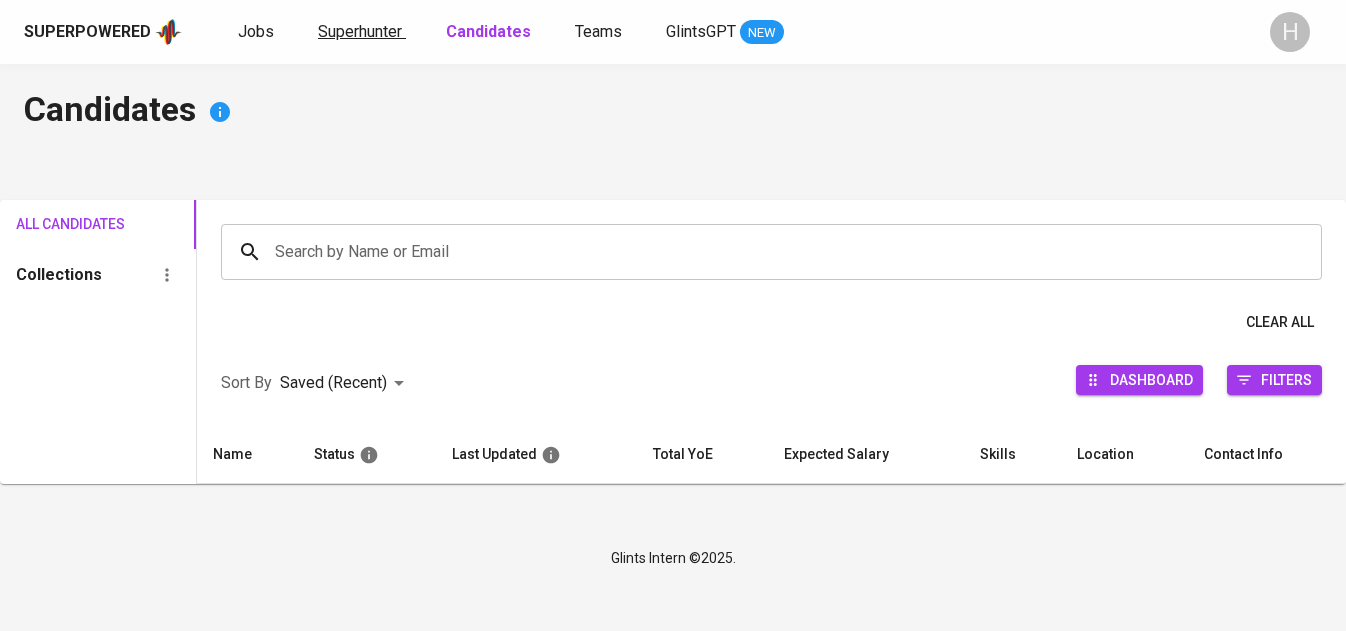 click on "Superhunter" at bounding box center (360, 31) 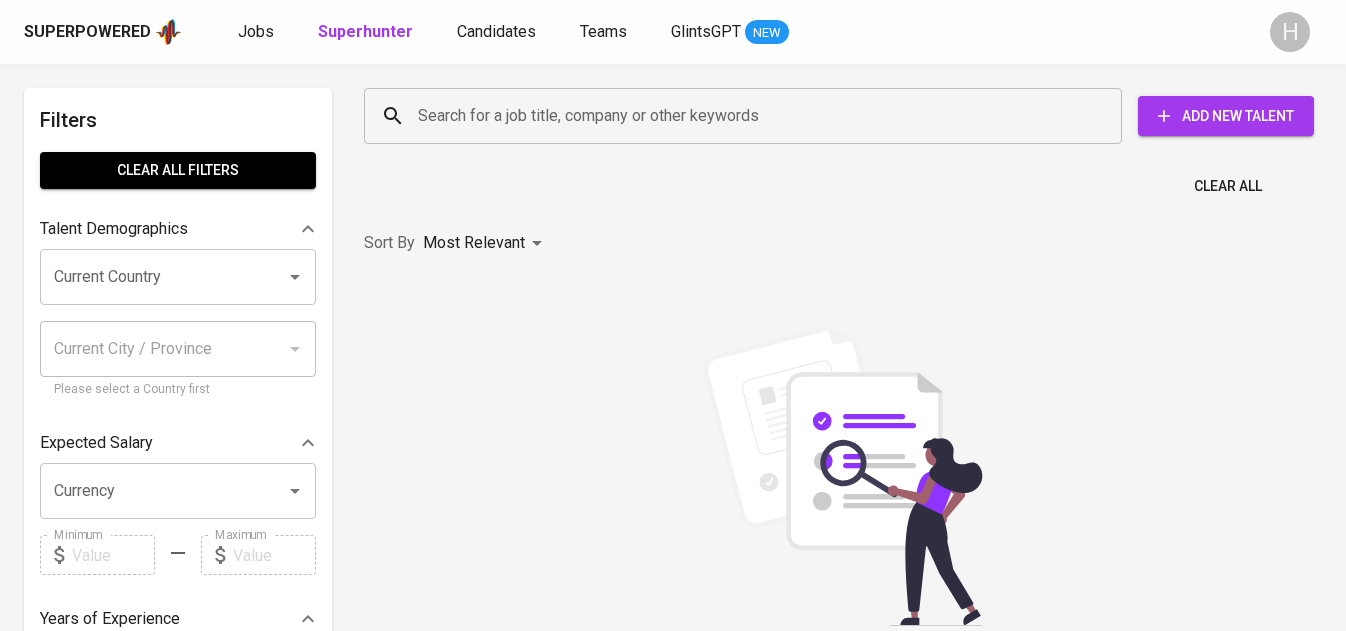 click on "Superhunter" at bounding box center (365, 31) 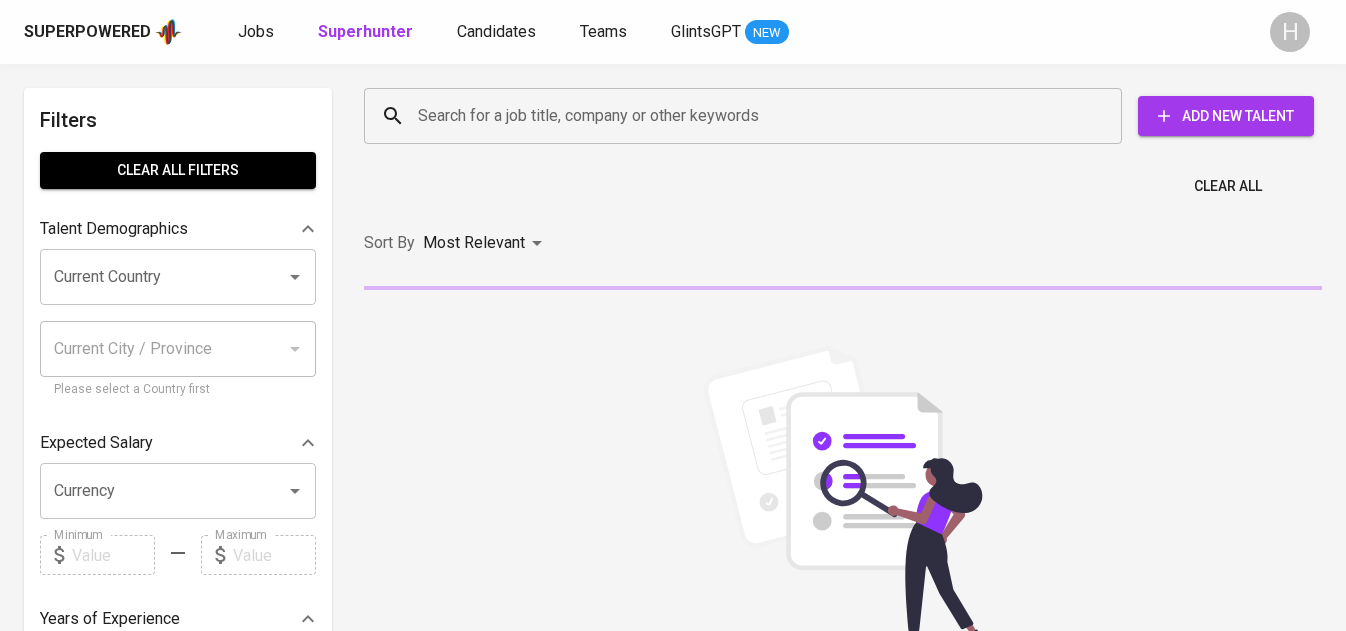 click on "Search for a job title, company or other keywords" at bounding box center (748, 116) 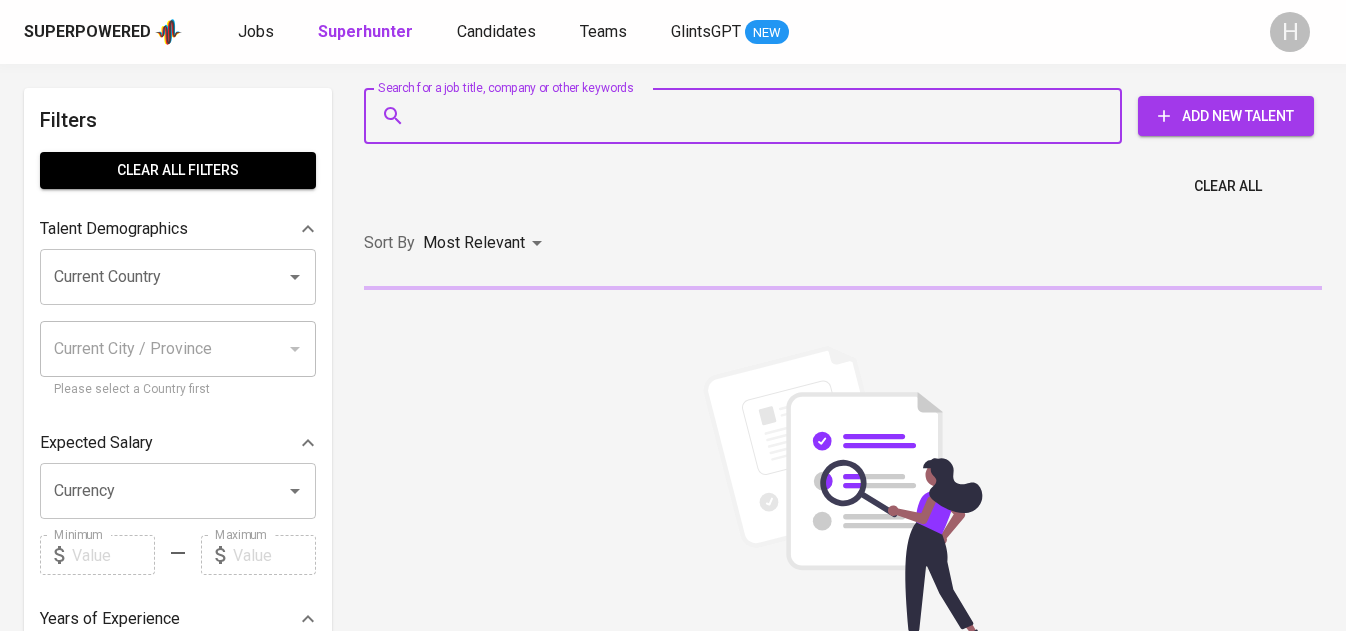 paste on "[EMAIL]" 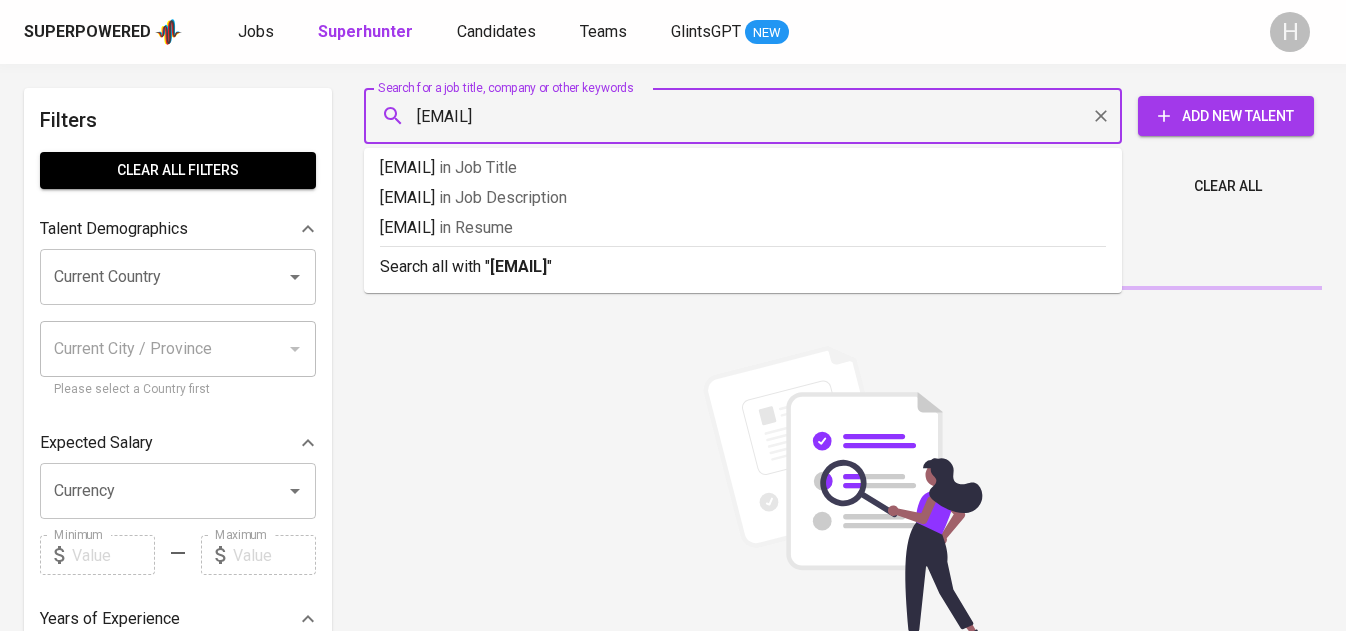 type 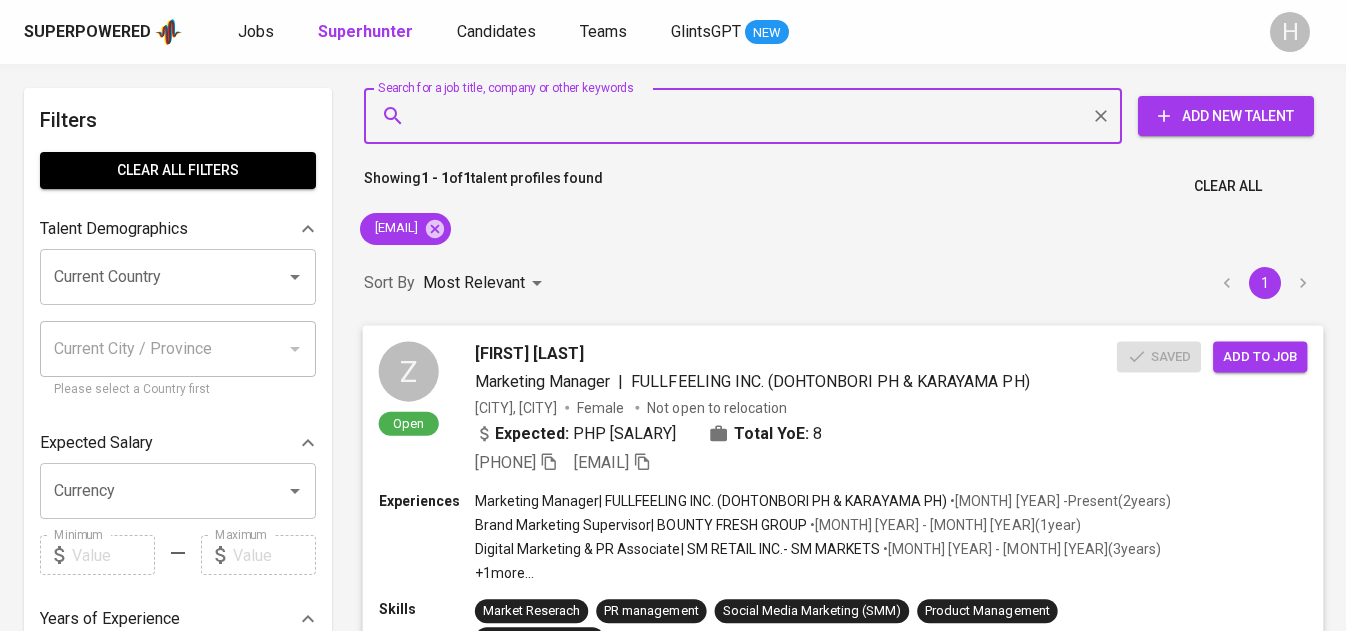 click on "Add to job" at bounding box center [1260, 356] 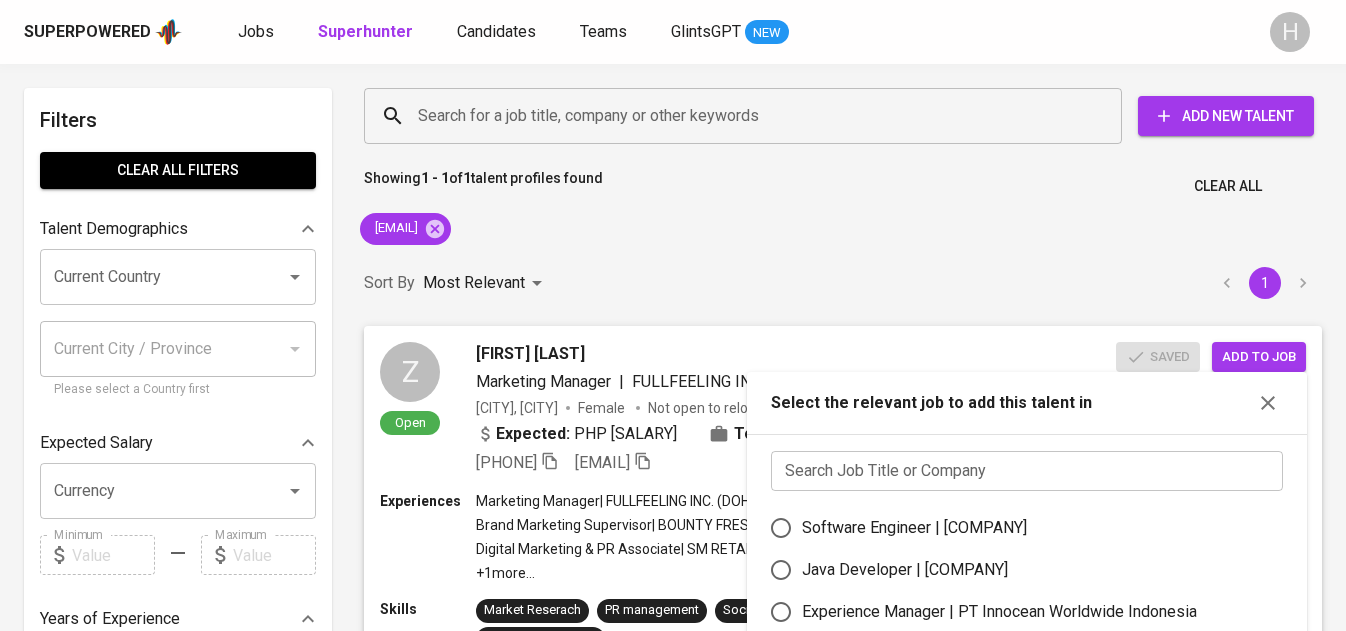 click at bounding box center (1027, 471) 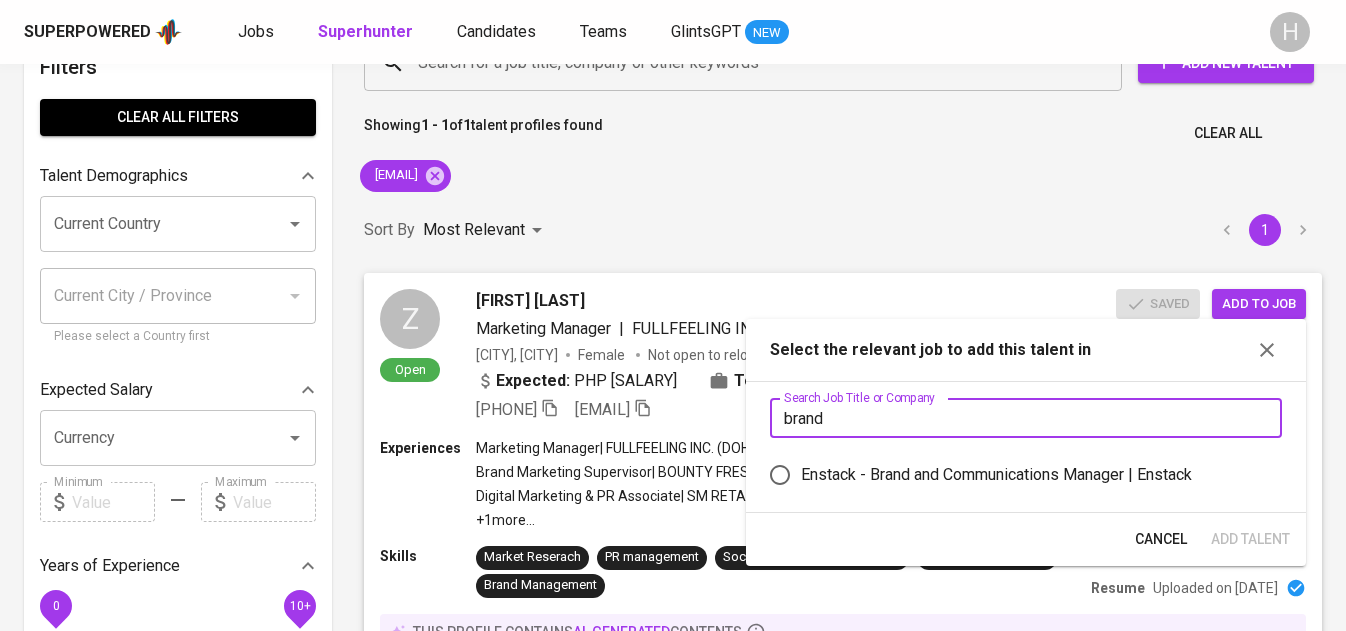scroll, scrollTop: 99, scrollLeft: 0, axis: vertical 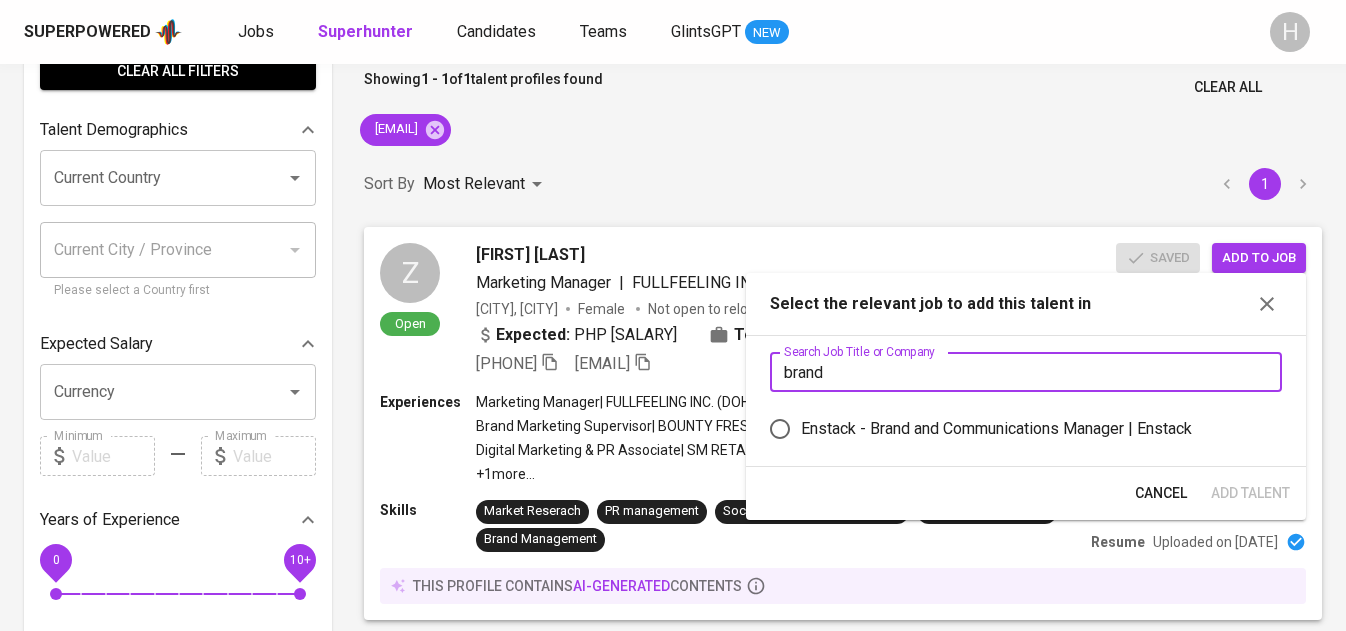 type on "brand" 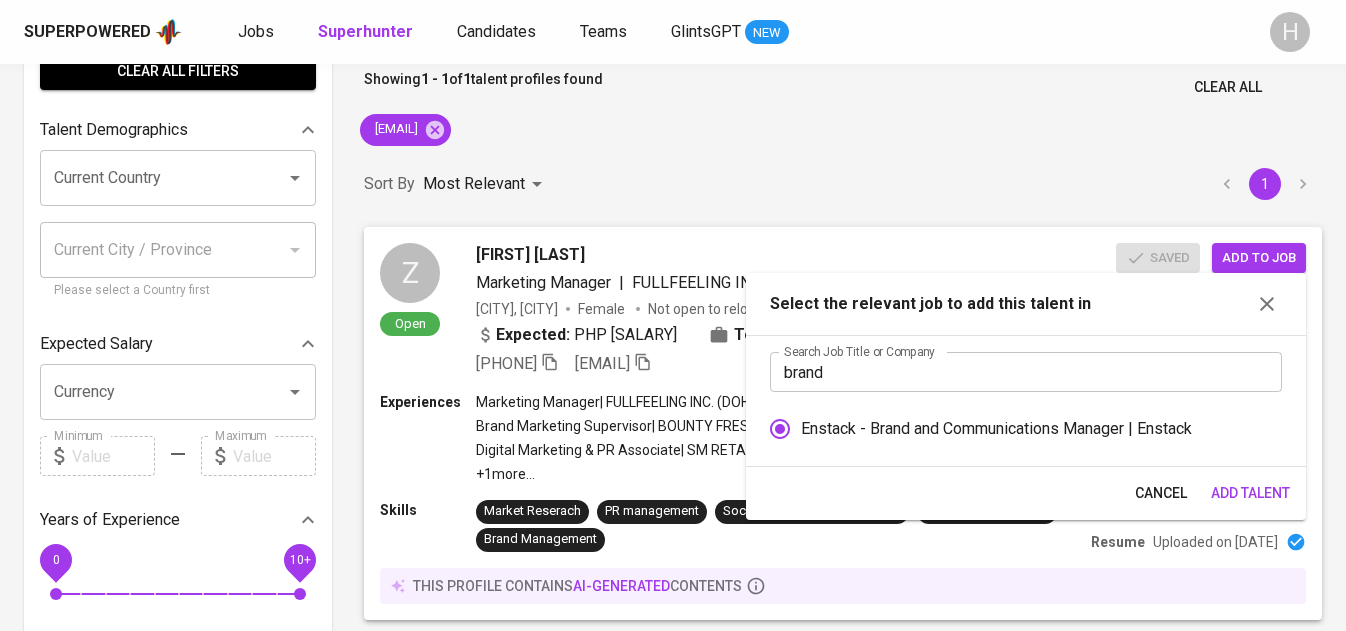 click on "Add Talent" at bounding box center (1250, 493) 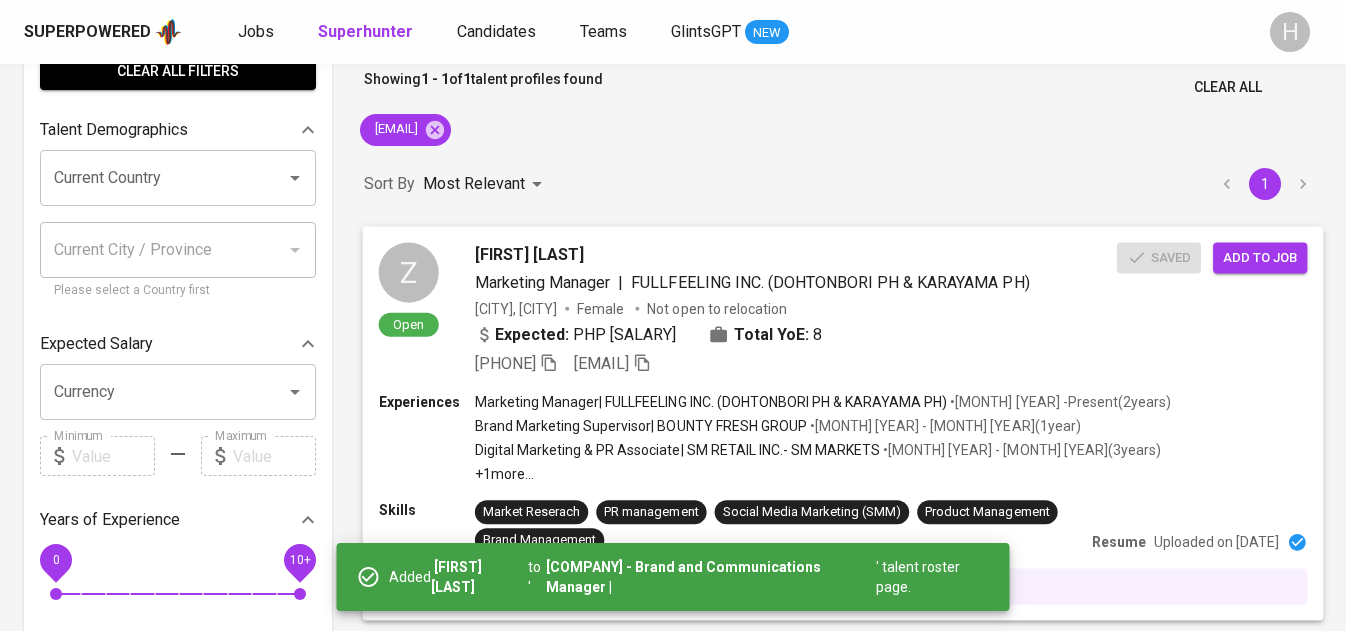 scroll, scrollTop: 0, scrollLeft: 0, axis: both 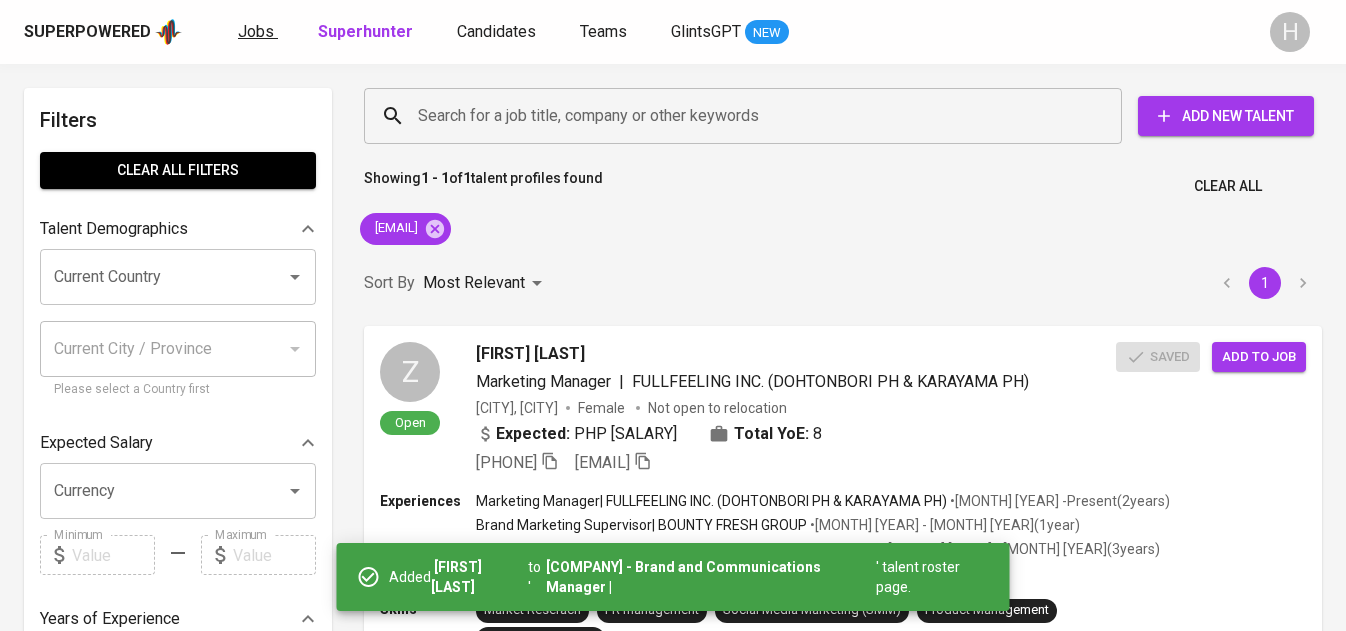click on "Jobs" at bounding box center [256, 31] 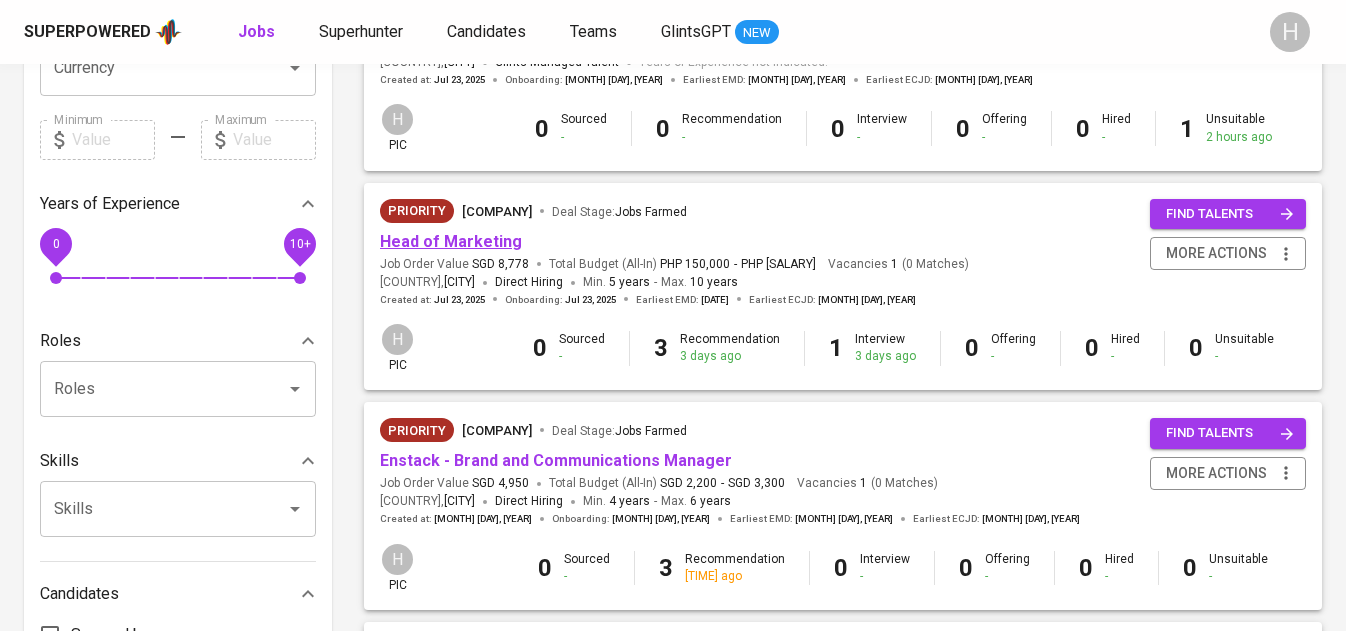 scroll, scrollTop: 592, scrollLeft: 0, axis: vertical 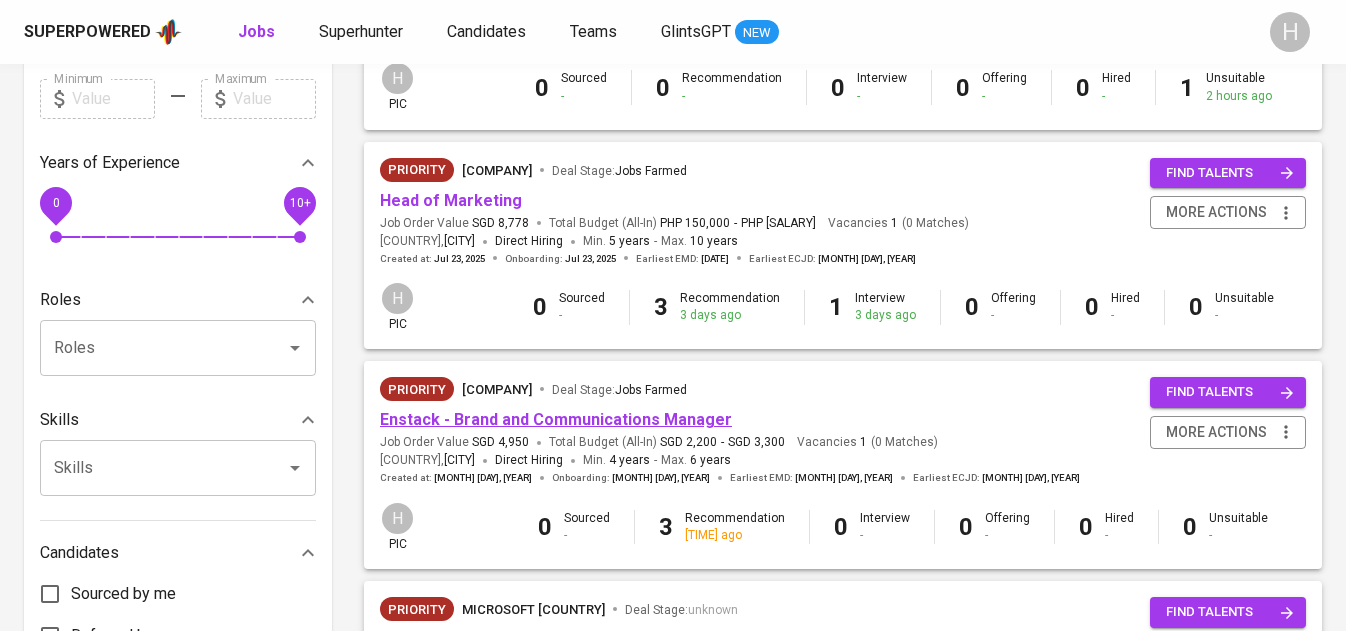click on "Enstack - Brand and Communications Manager" at bounding box center [556, 419] 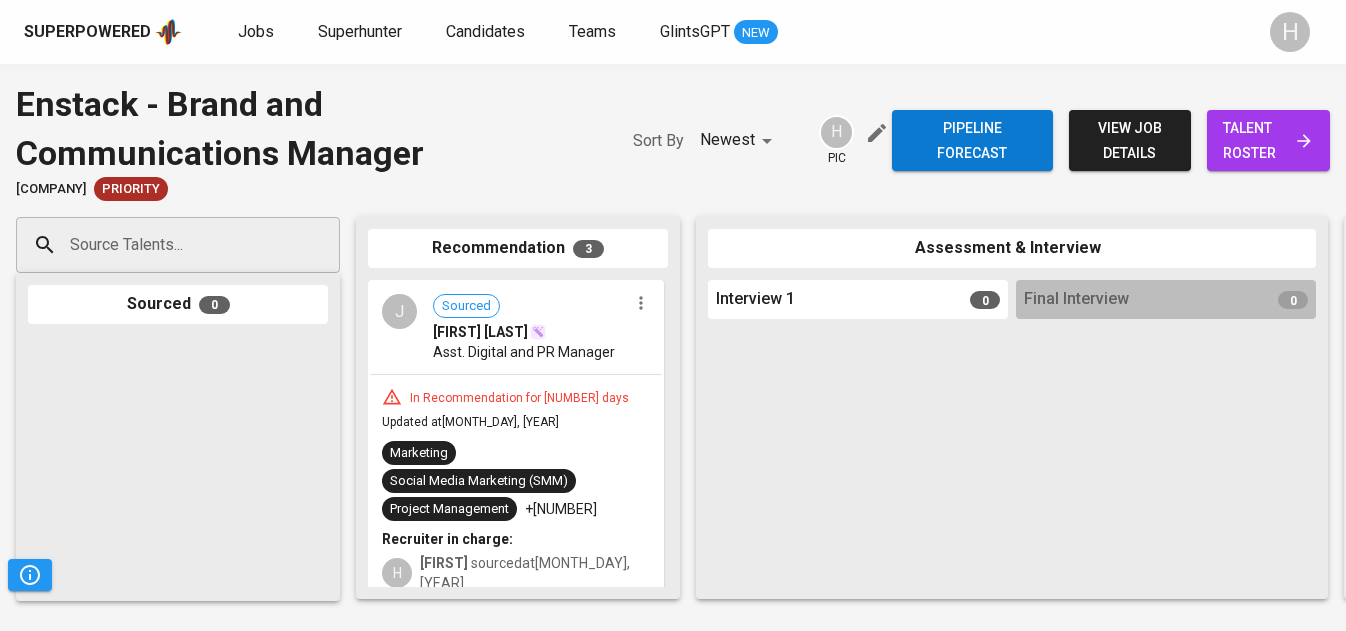click on "Source Talents..." at bounding box center (170, 245) 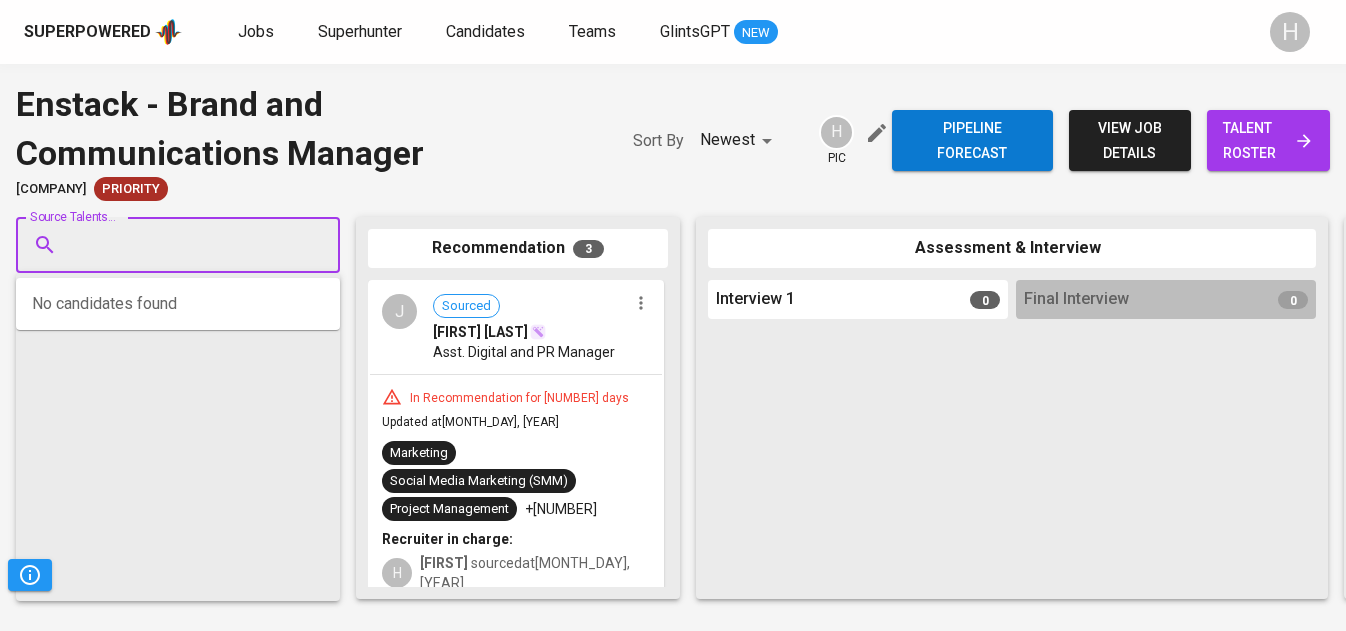 paste on "[EMAIL]" 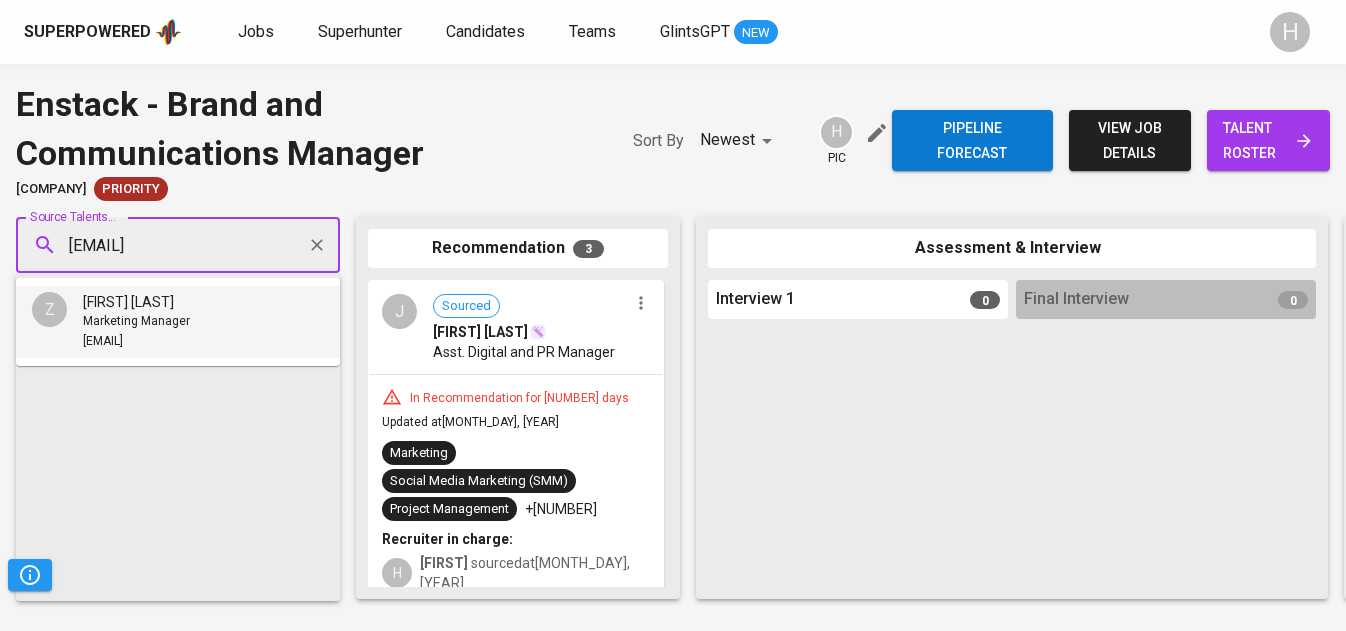 click on "[EMAIL]" at bounding box center [103, 342] 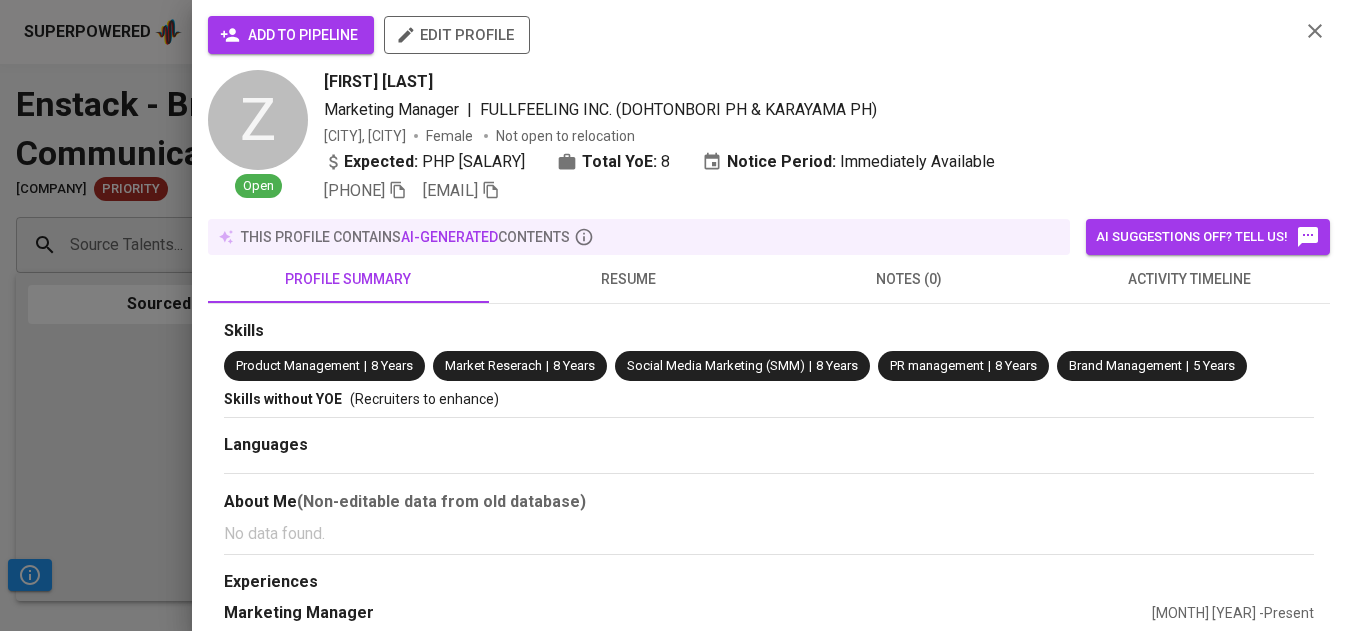 click on "add to pipeline" at bounding box center [291, 35] 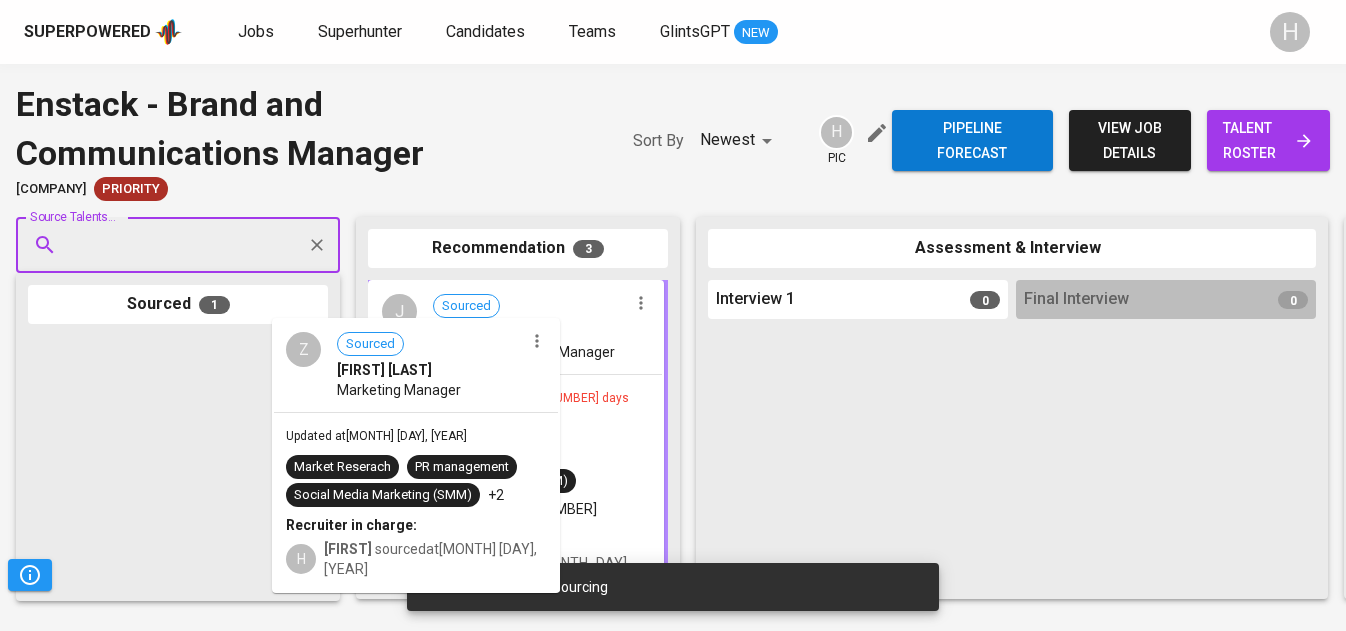 drag, startPoint x: 113, startPoint y: 390, endPoint x: 362, endPoint y: 364, distance: 250.35374 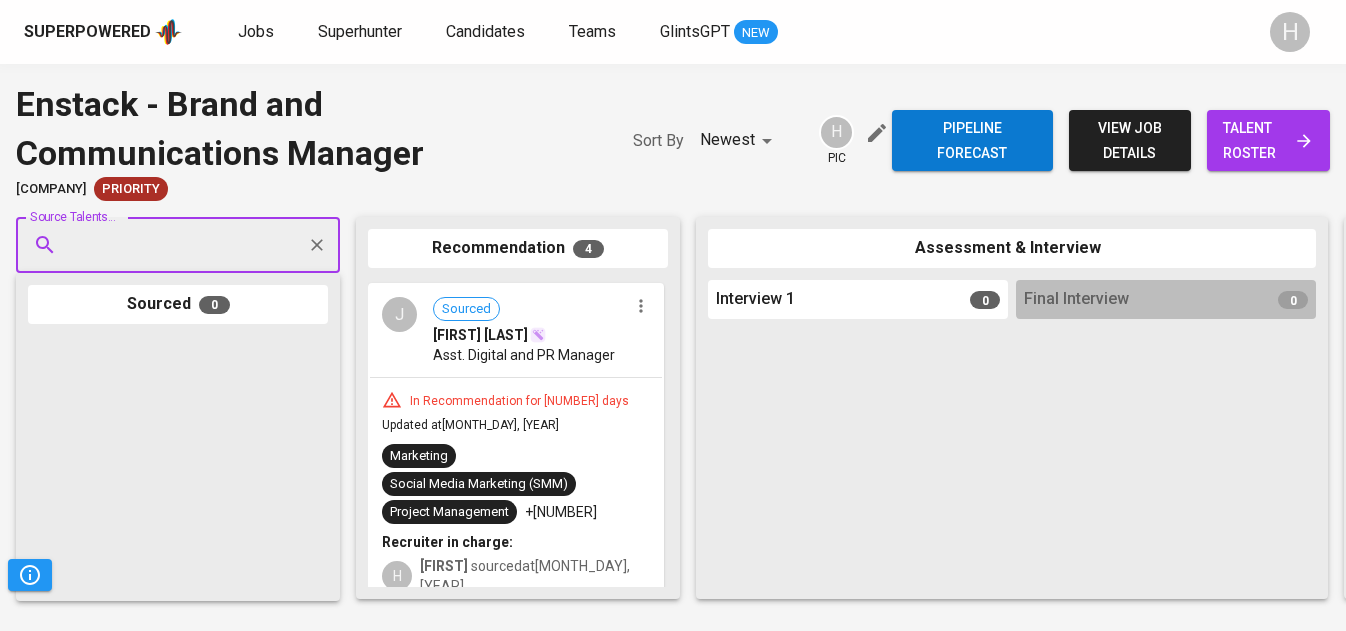 scroll, scrollTop: 278, scrollLeft: 0, axis: vertical 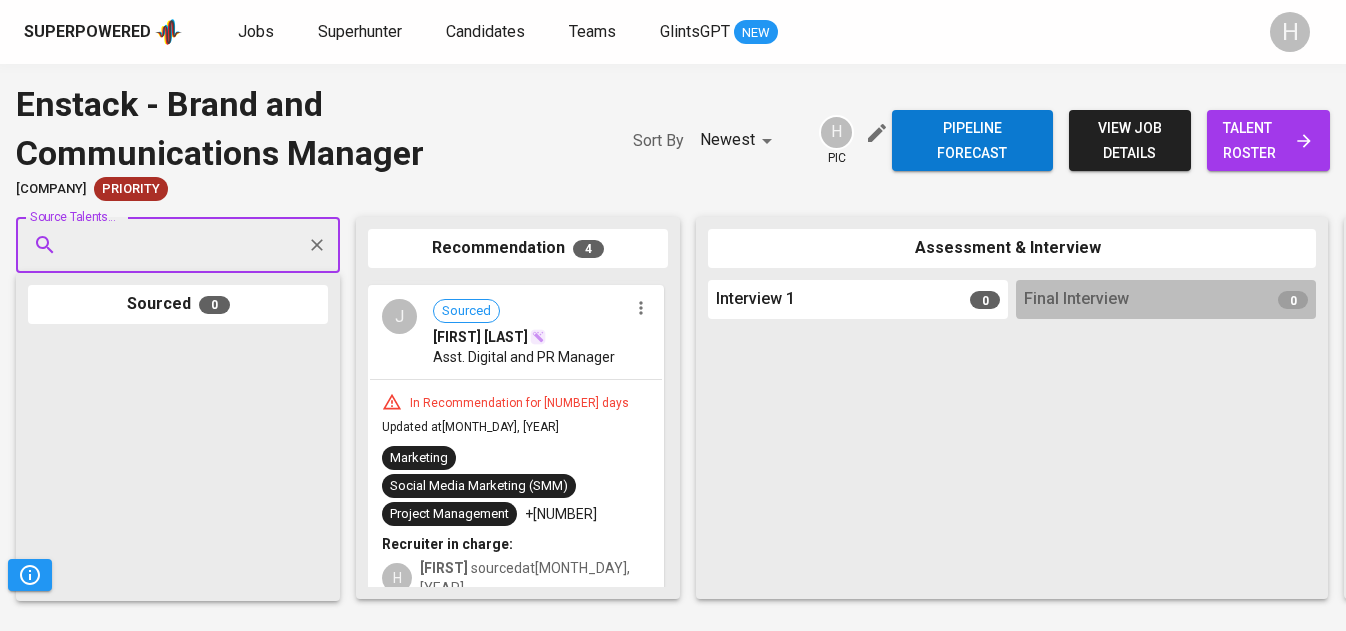 click 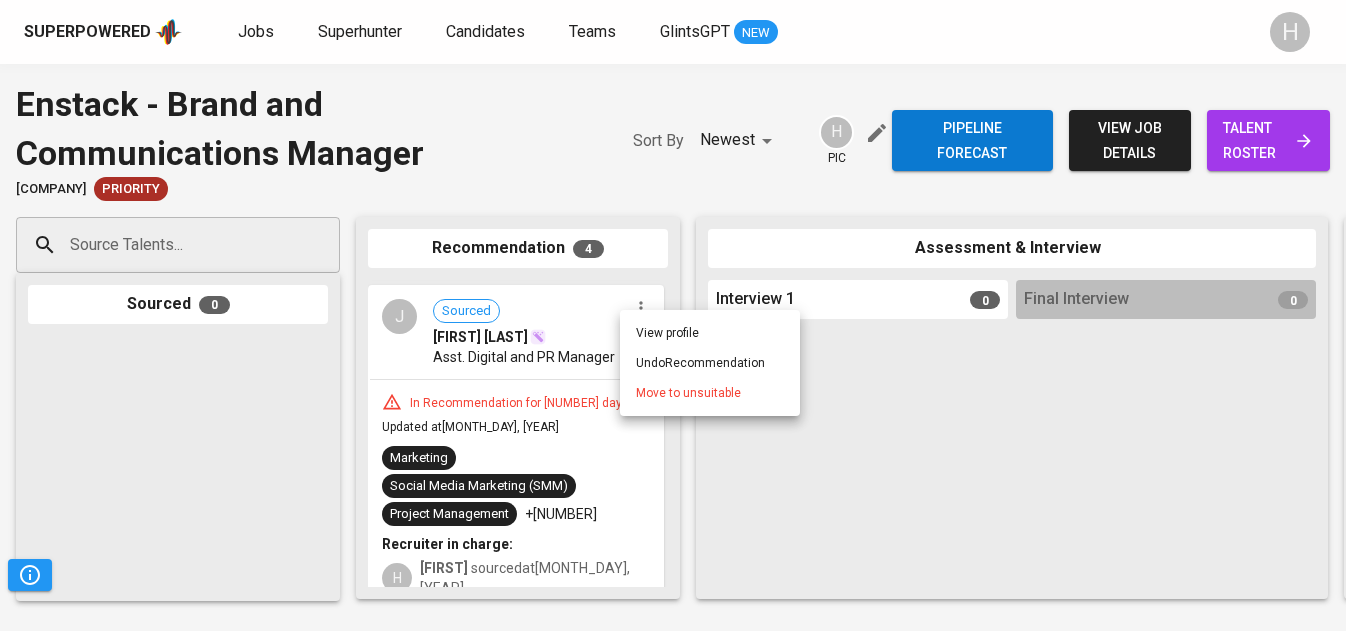 click on "Move to unsuitable" at bounding box center [688, 393] 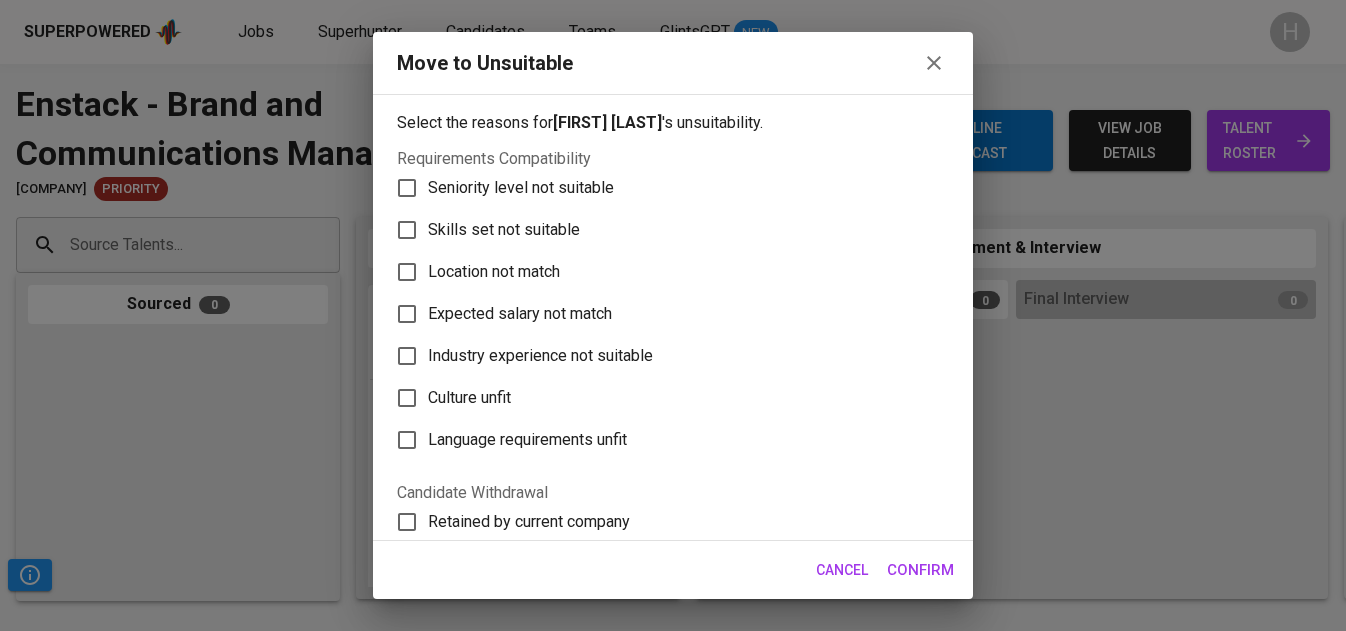 click on "Skills set not suitable" at bounding box center (504, 230) 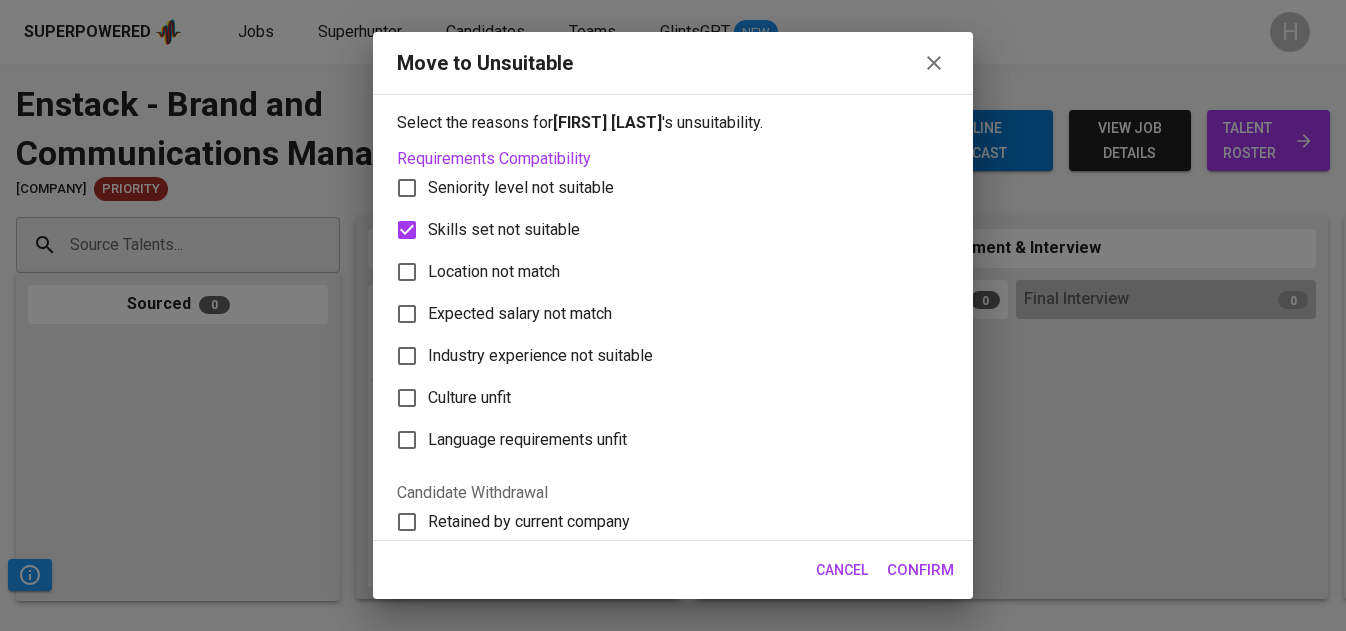 click on "Confirm" at bounding box center (920, 570) 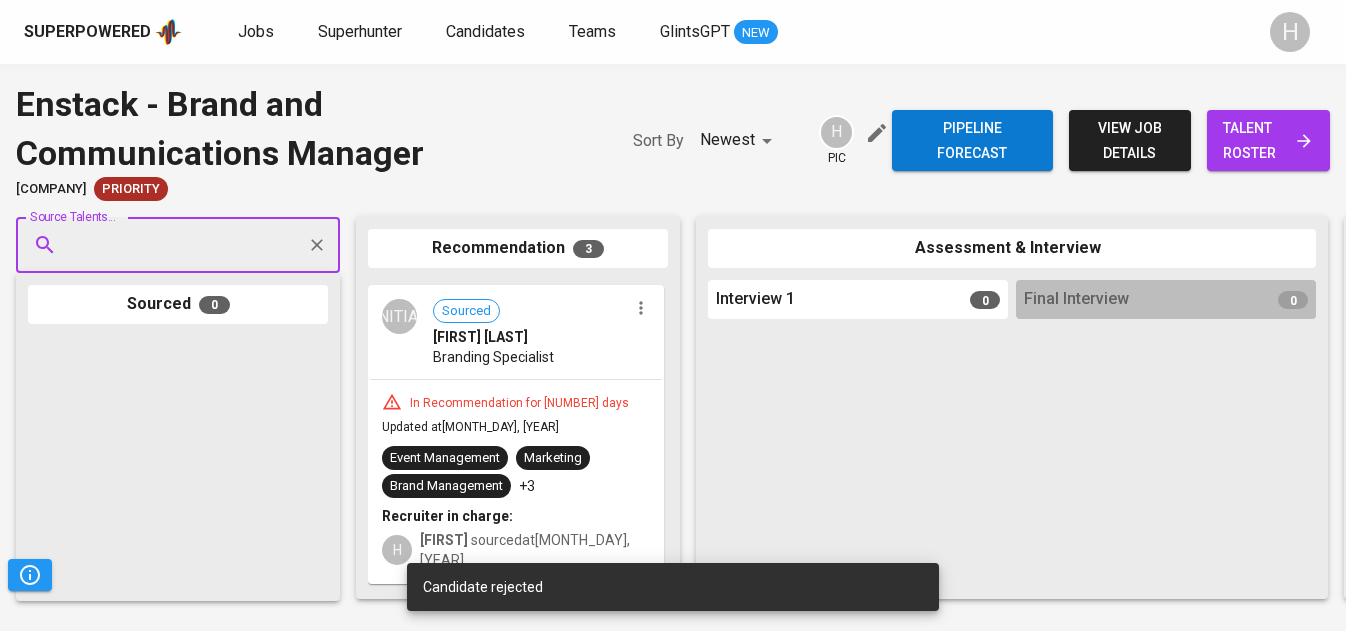 click 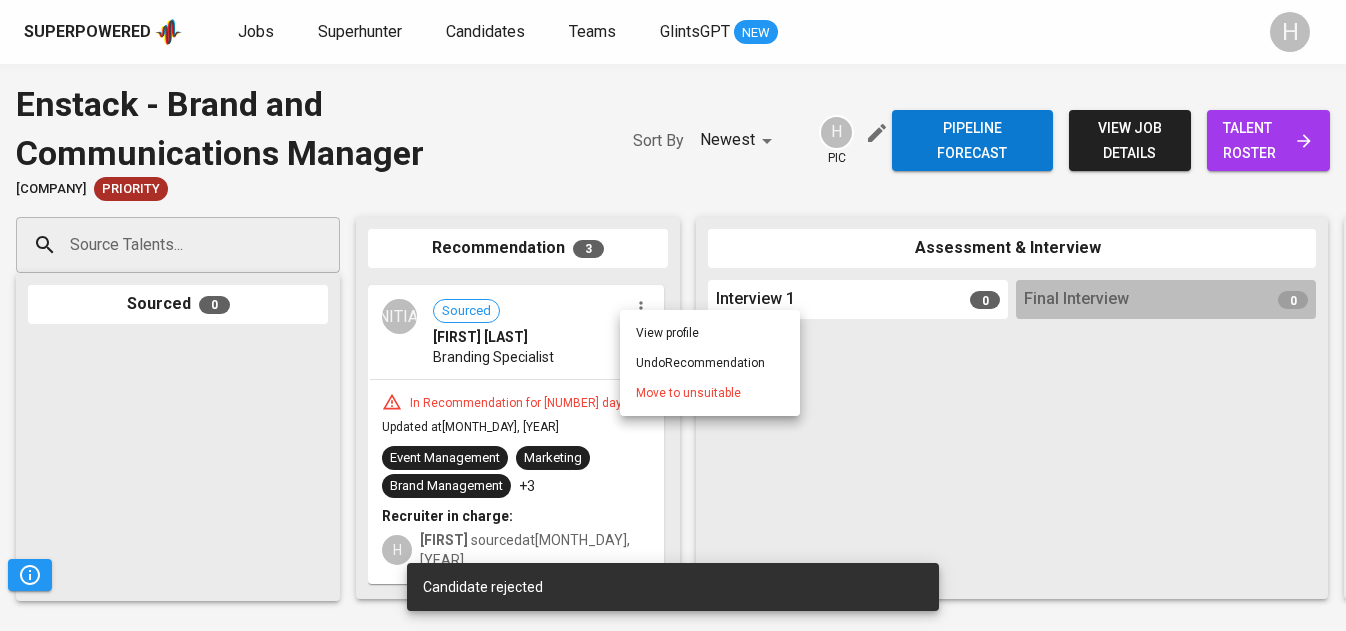 click on "Move to unsuitable" at bounding box center [688, 393] 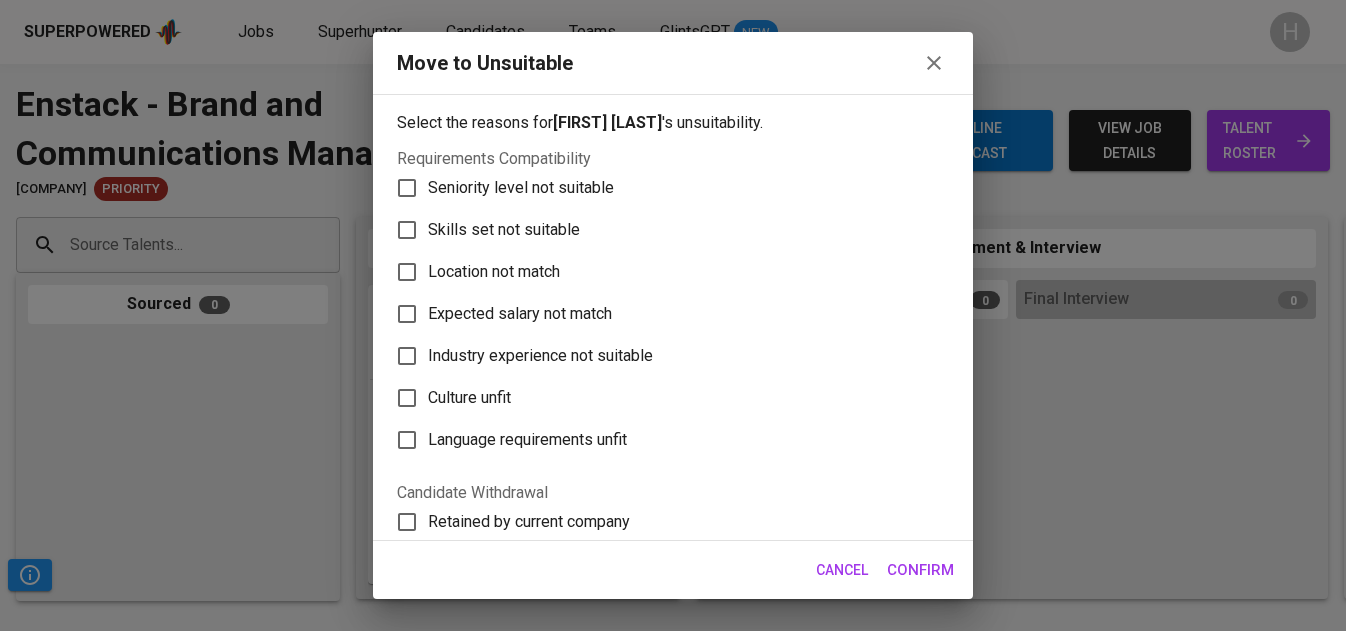click on "Skills set not suitable" at bounding box center [504, 230] 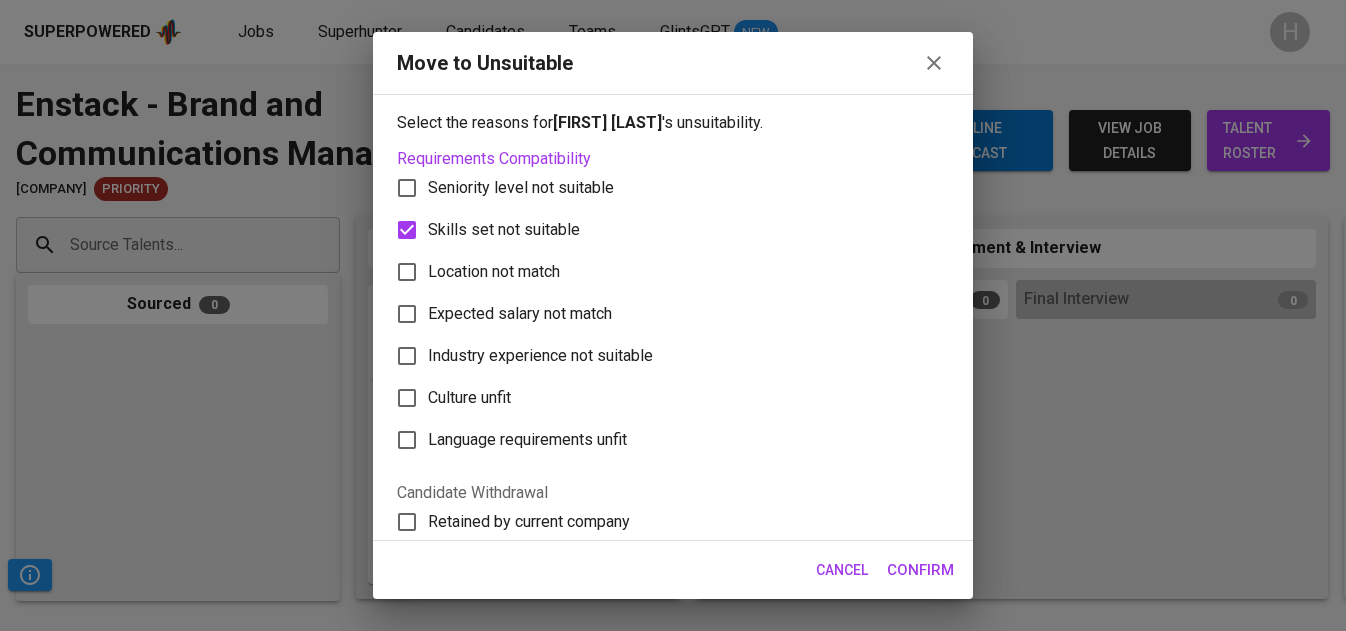 click on "Confirm" at bounding box center [920, 570] 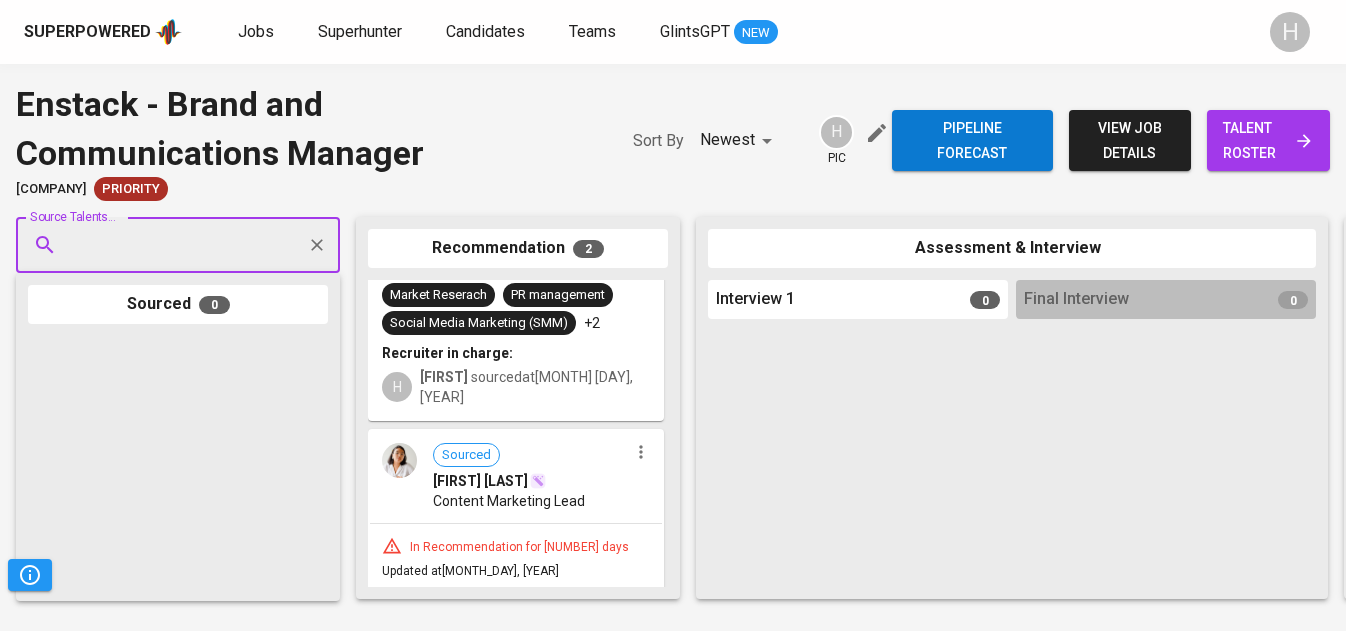 scroll, scrollTop: 268, scrollLeft: 0, axis: vertical 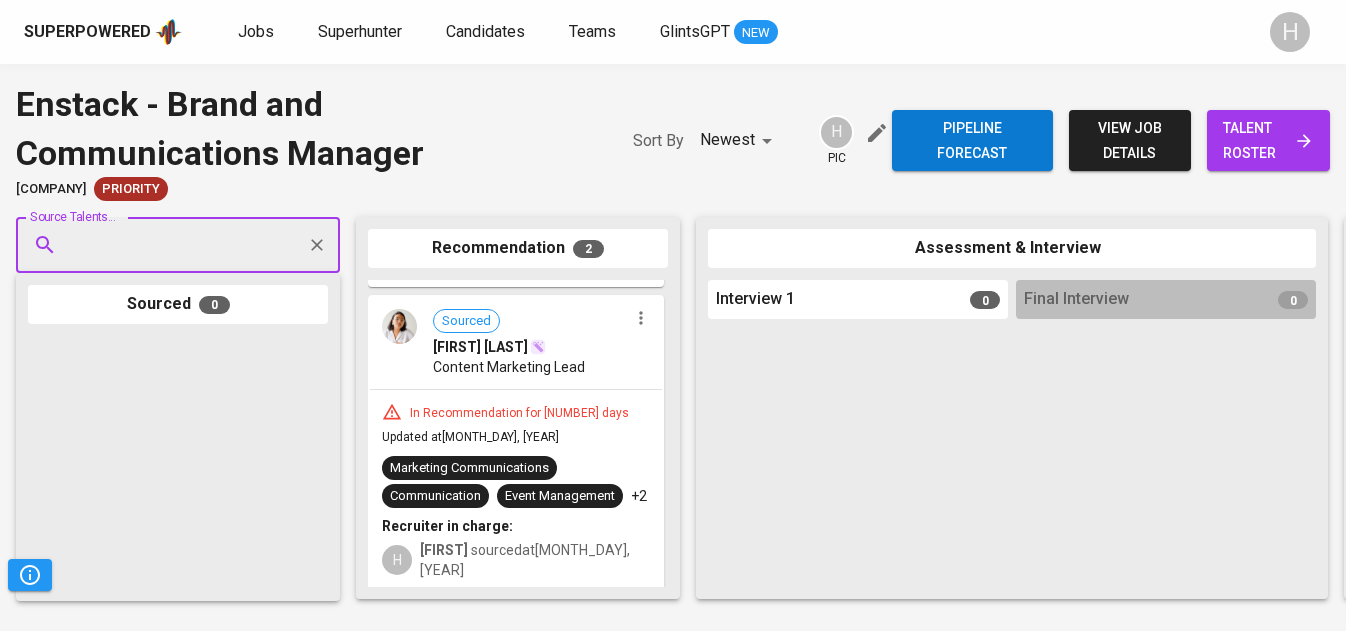 click 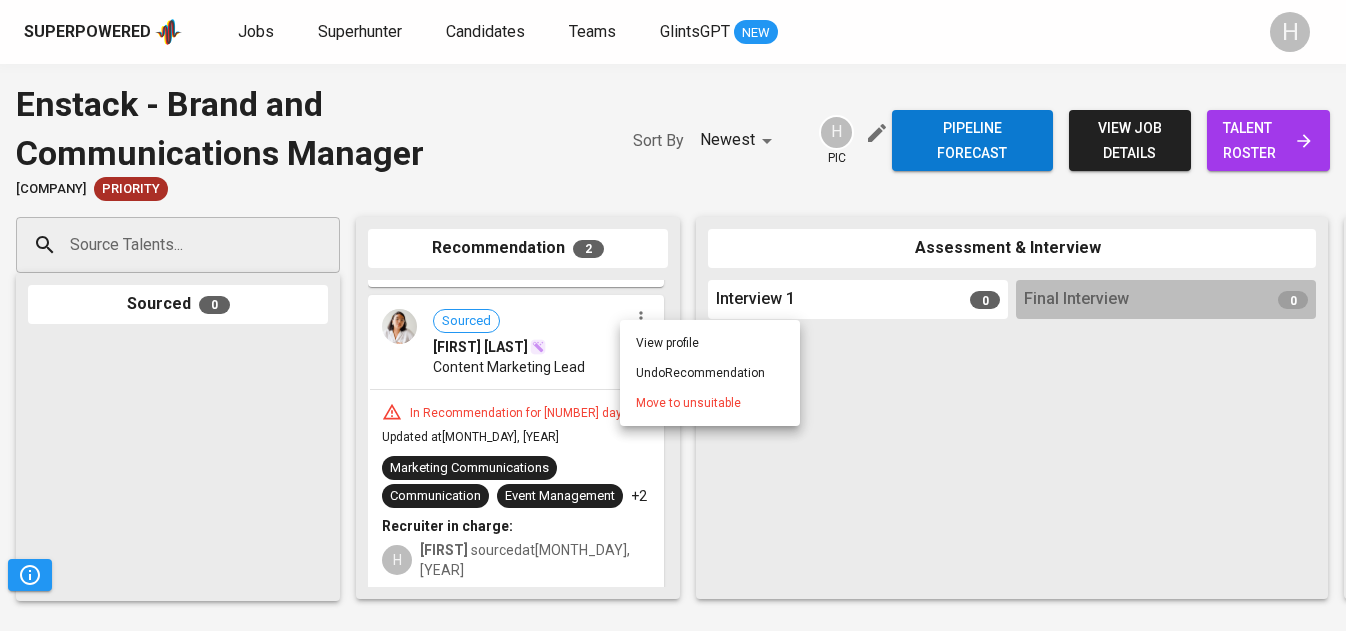 click on "Move to unsuitable" at bounding box center [688, 403] 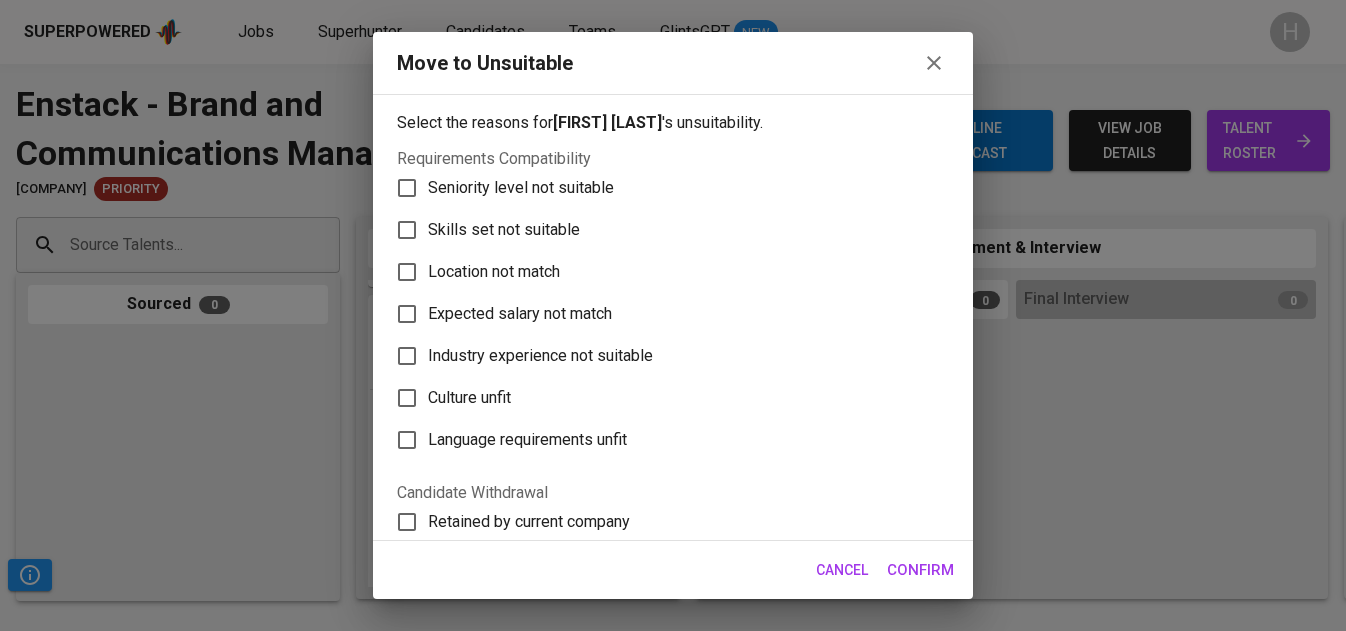 click on "Skills set not suitable" at bounding box center [504, 230] 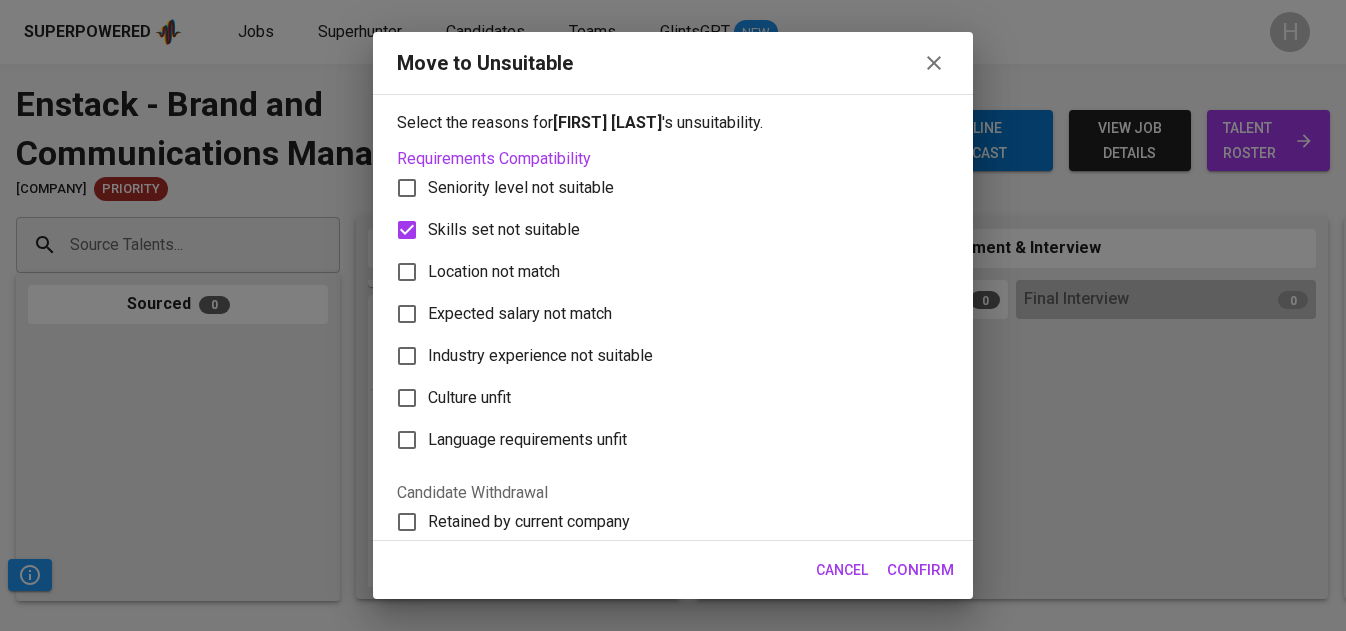 click on "Confirm" at bounding box center (920, 570) 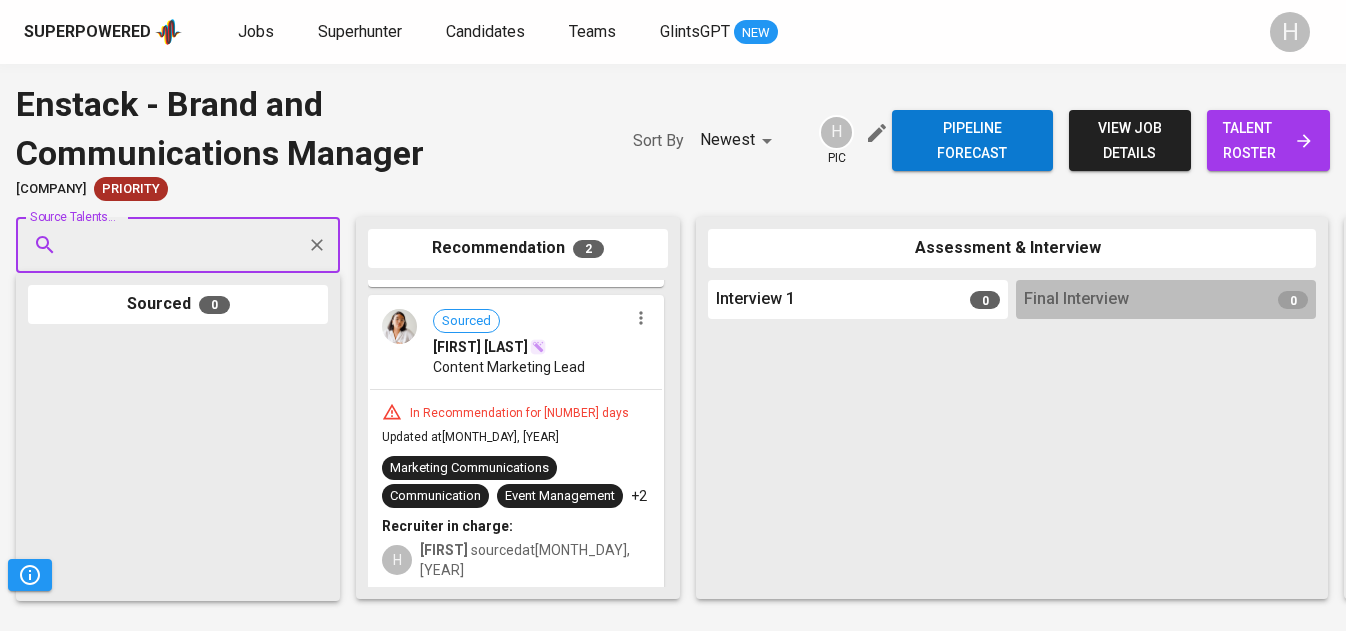 click on "talent roster" at bounding box center [1268, 140] 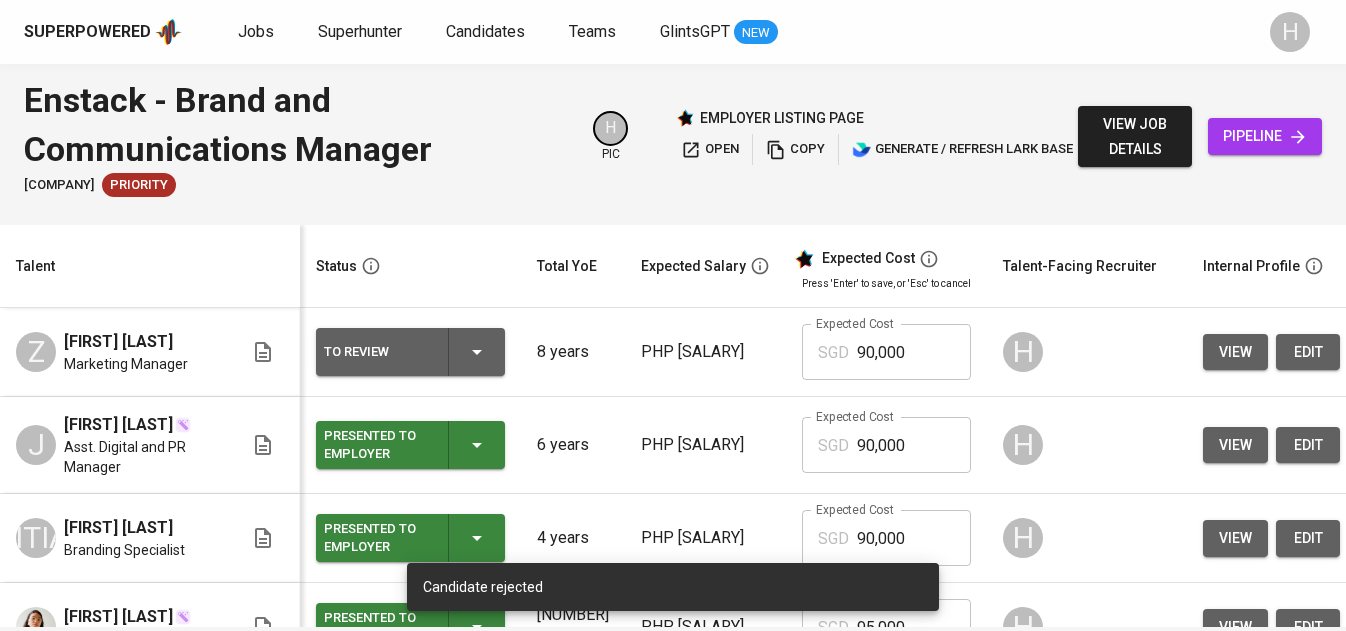 scroll, scrollTop: 0, scrollLeft: 396, axis: horizontal 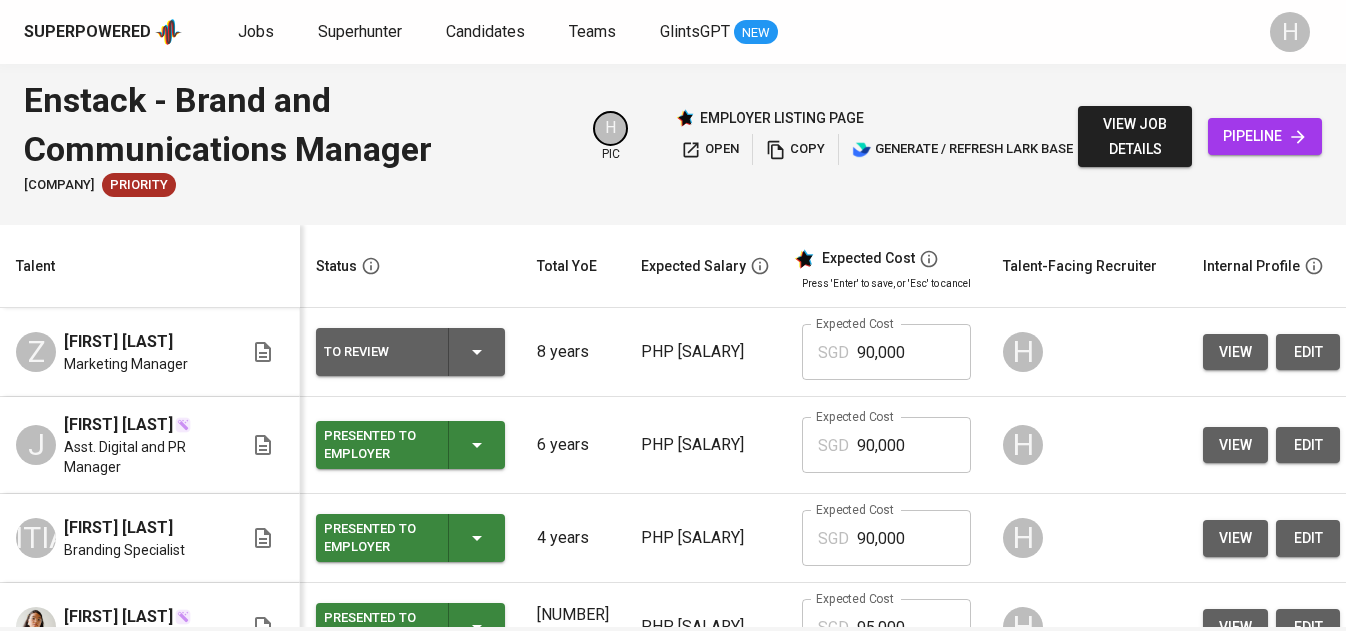 click 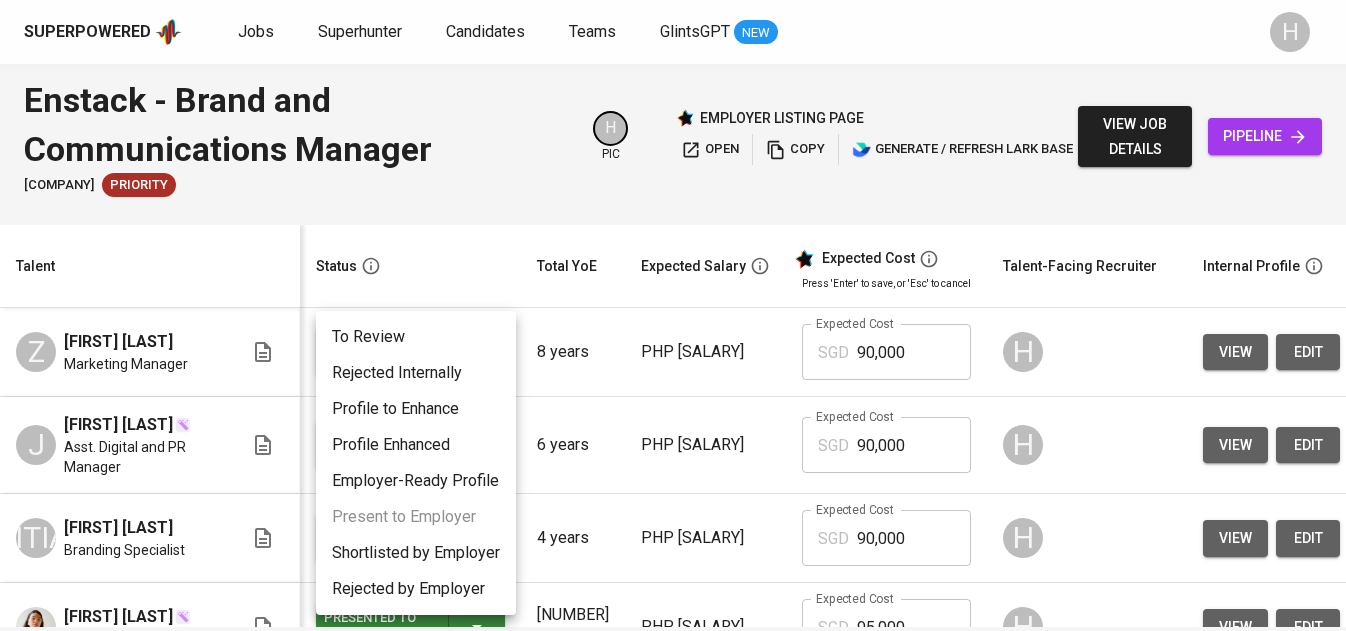 click on "Rejected by Employer" at bounding box center (416, 589) 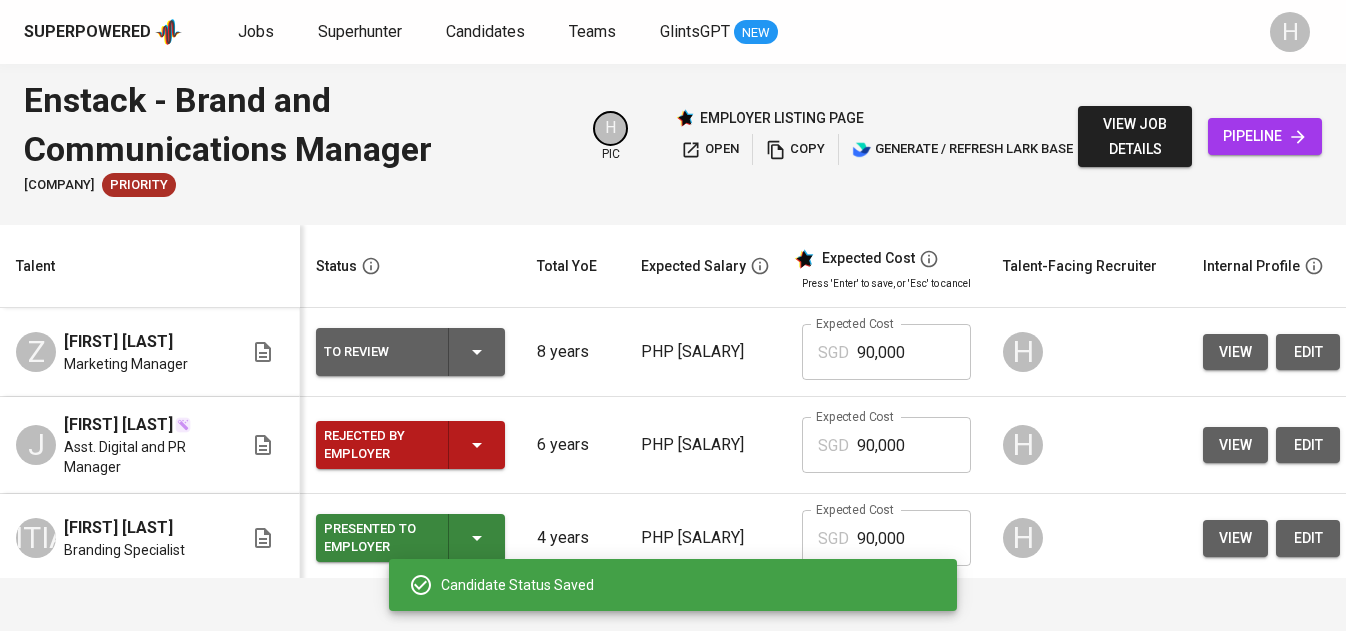 scroll, scrollTop: 106, scrollLeft: 0, axis: vertical 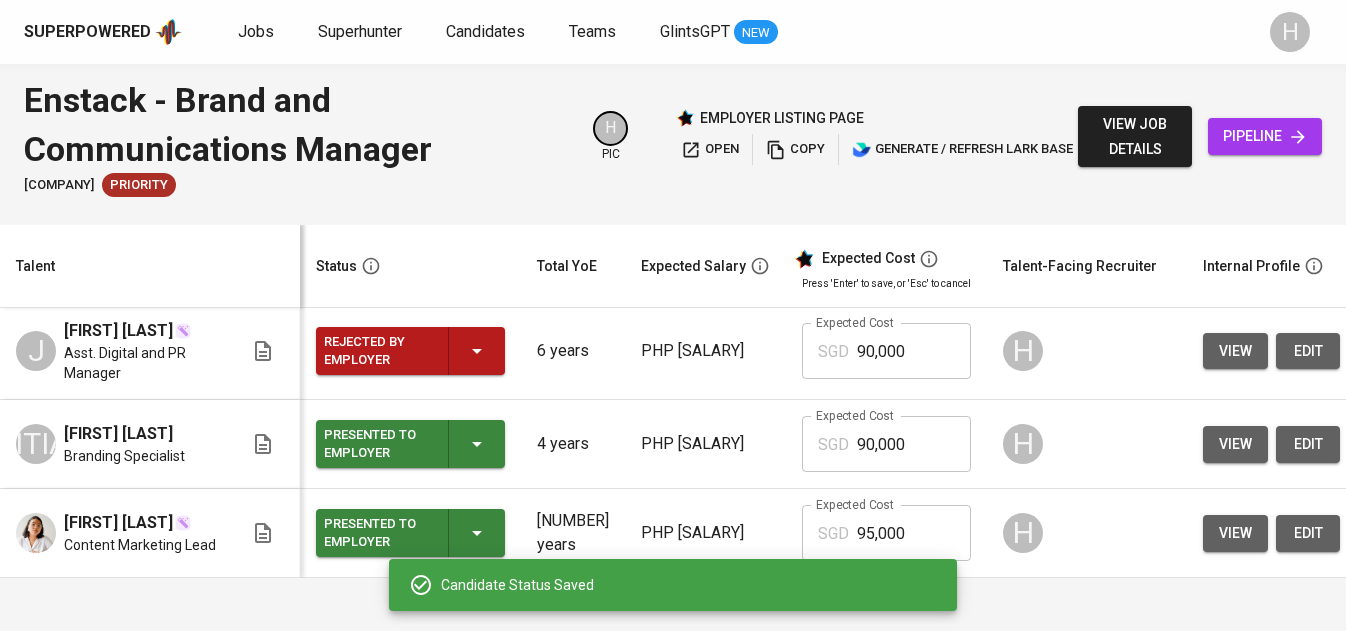 click on "Presented to Employer" at bounding box center [410, 444] 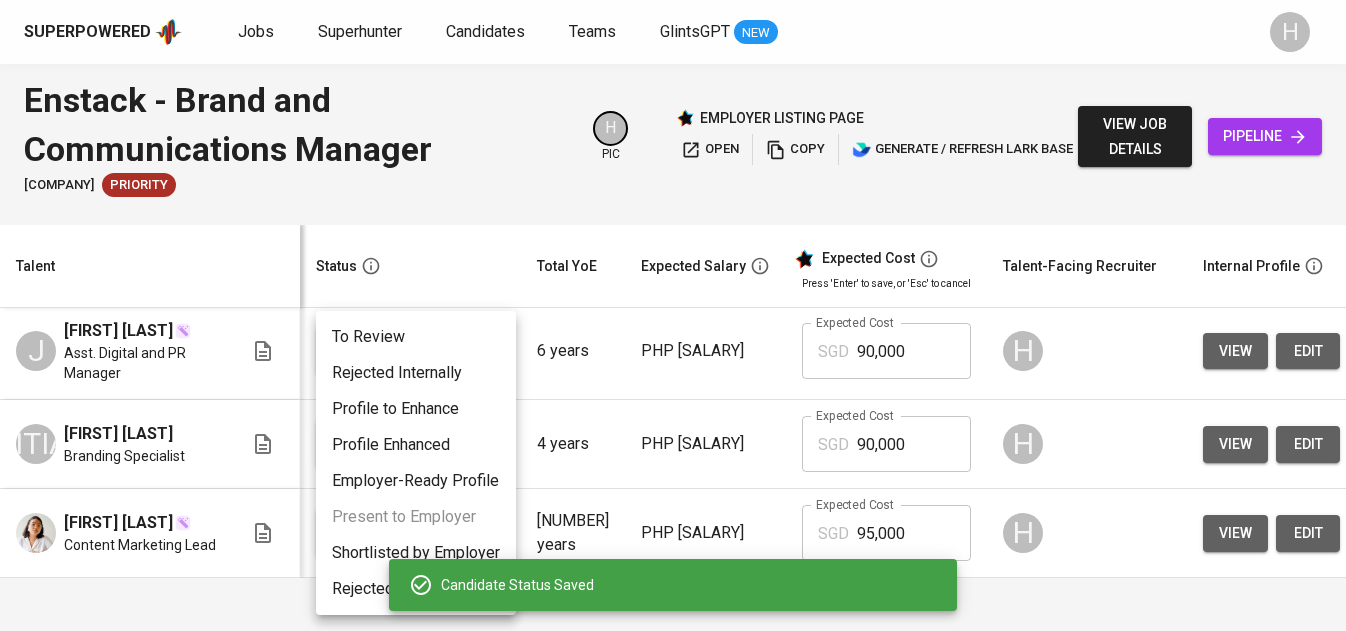 click on "Rejected by Employer" at bounding box center (416, 589) 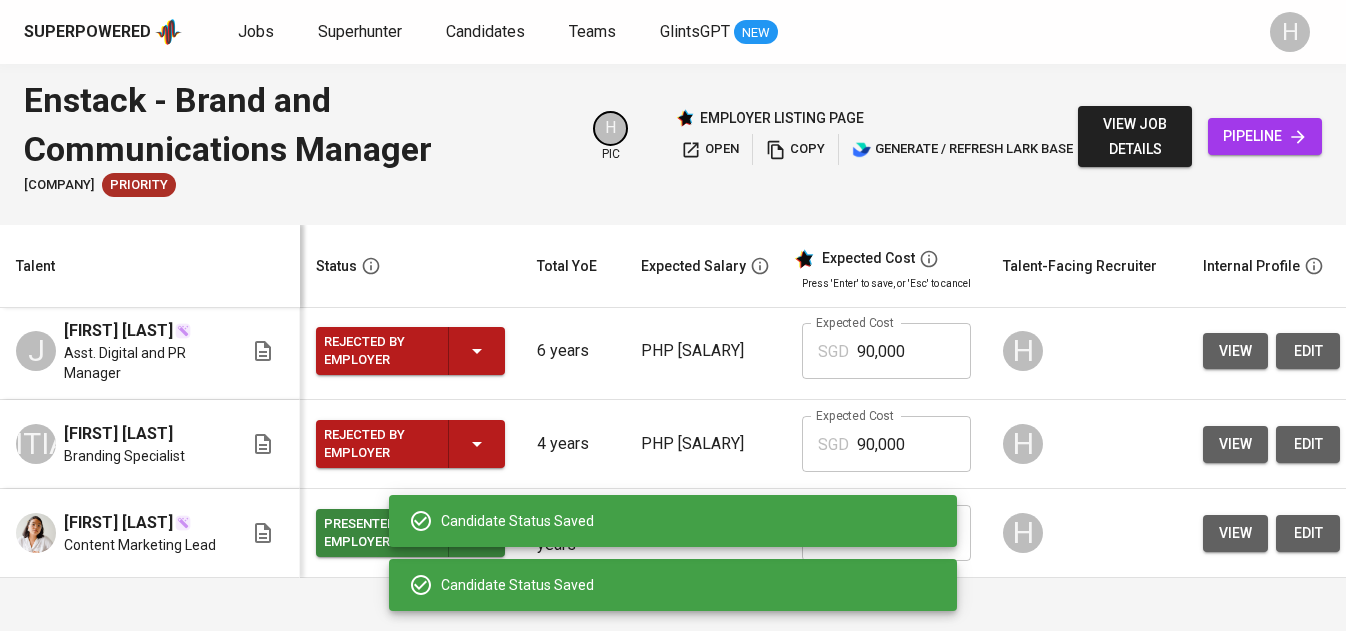 click on "Candidate Status Saved" at bounding box center (691, 521) 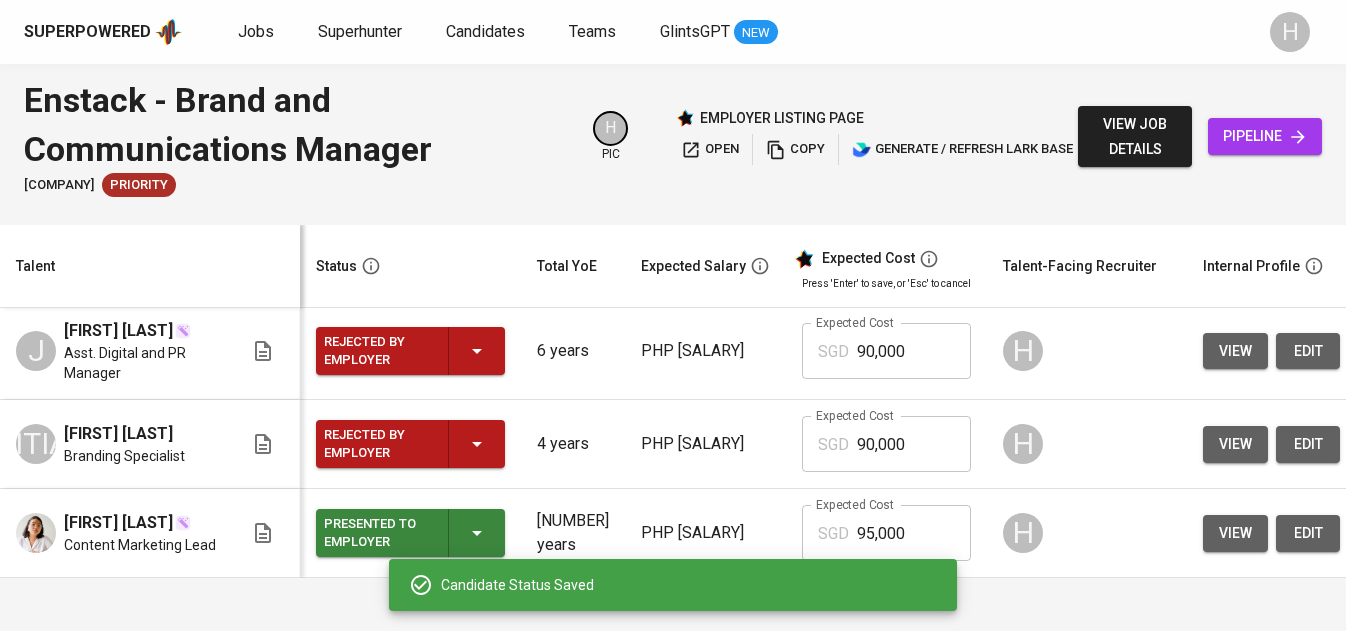 click on "Presented to Employer" at bounding box center (410, 533) 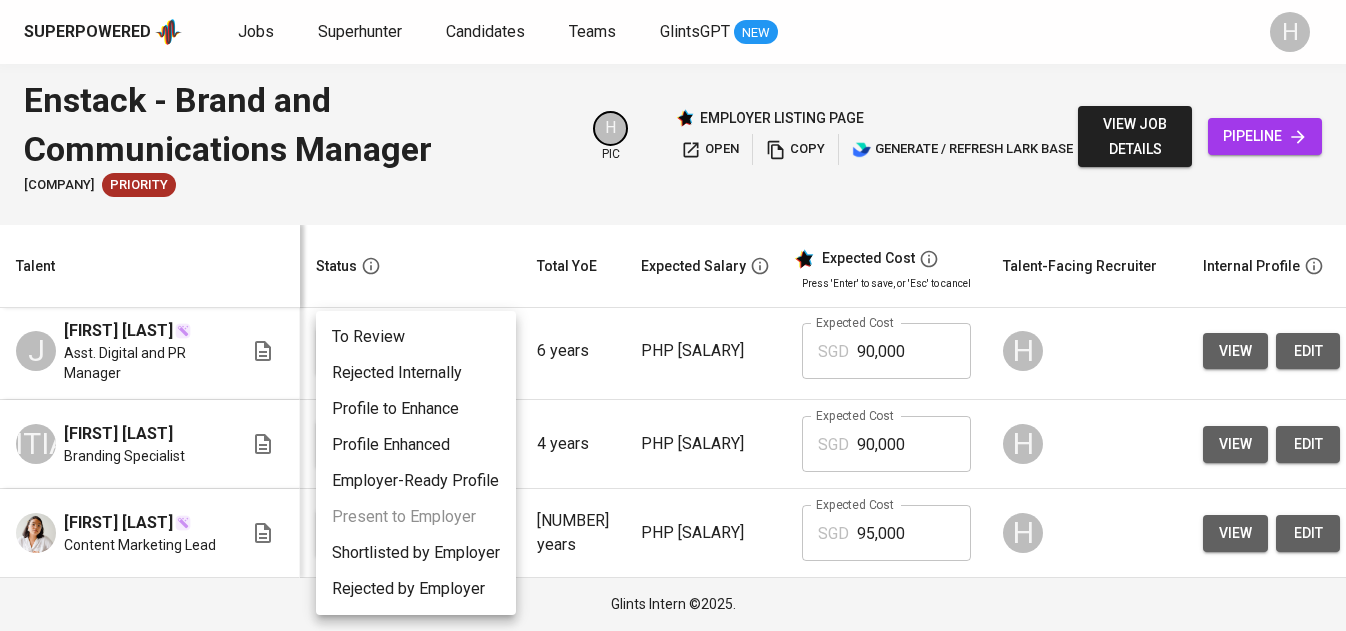 click on "Rejected by Employer" at bounding box center (416, 589) 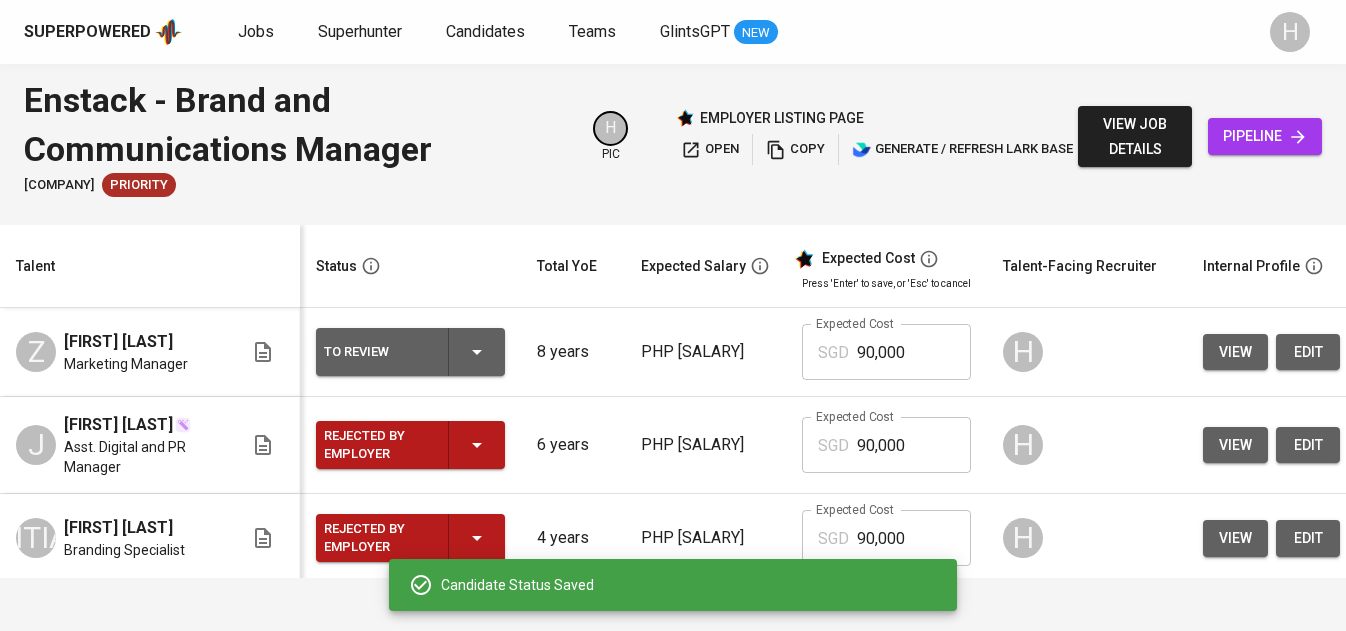 scroll, scrollTop: 0, scrollLeft: 104, axis: horizontal 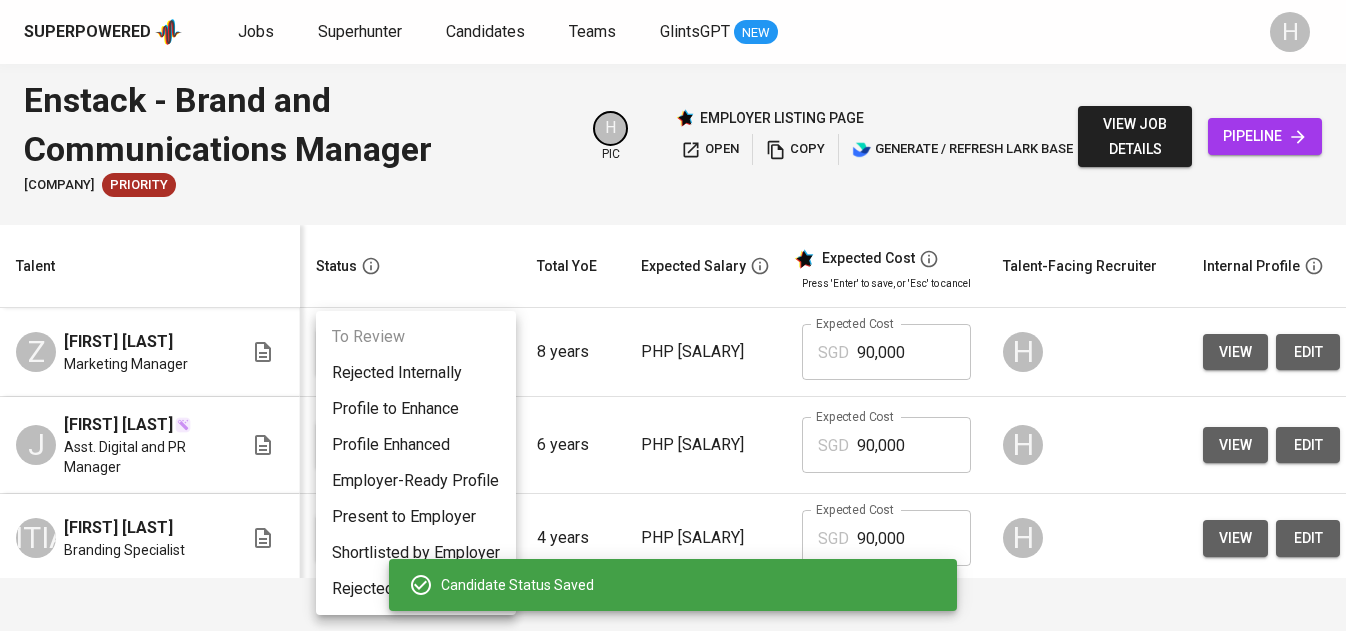 click on "Present to Employer" at bounding box center (416, 517) 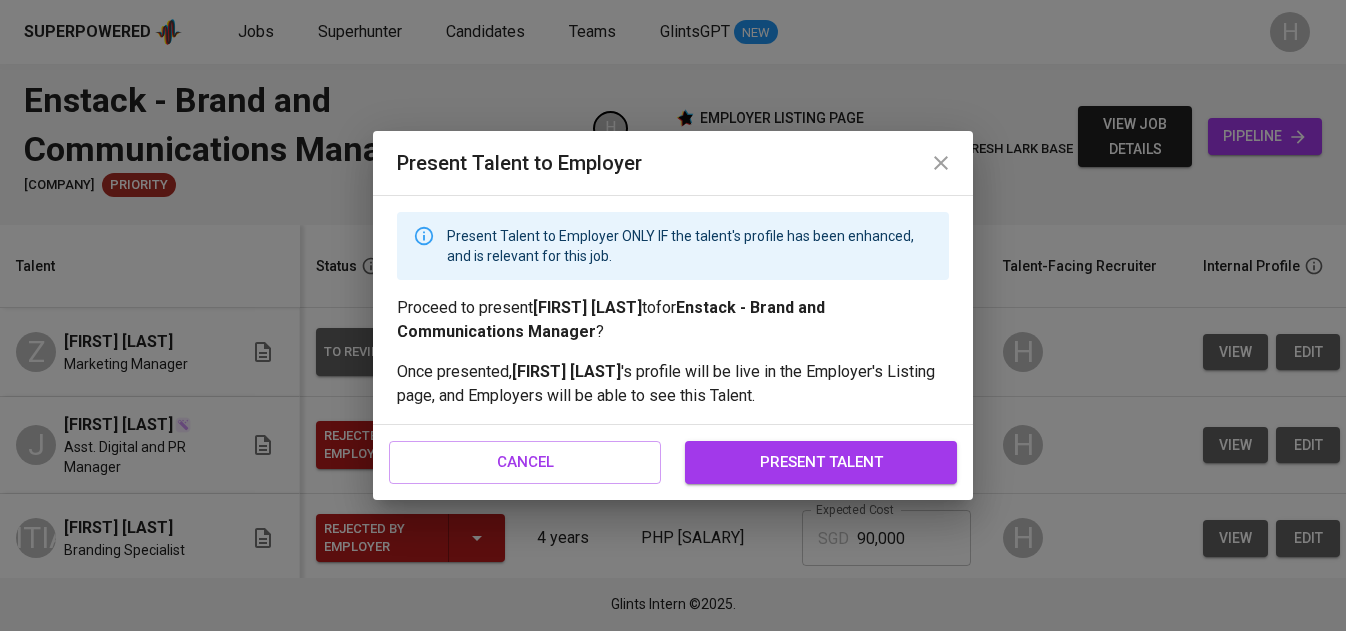 click on "present talent" at bounding box center [821, 462] 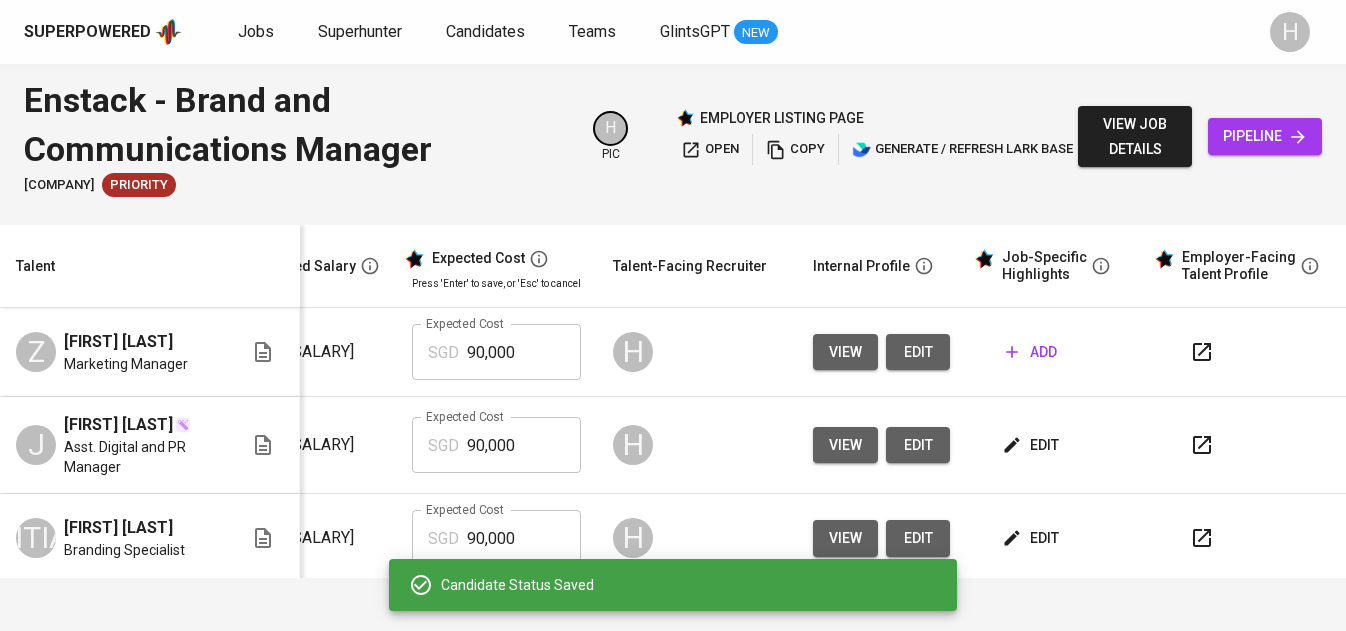 click 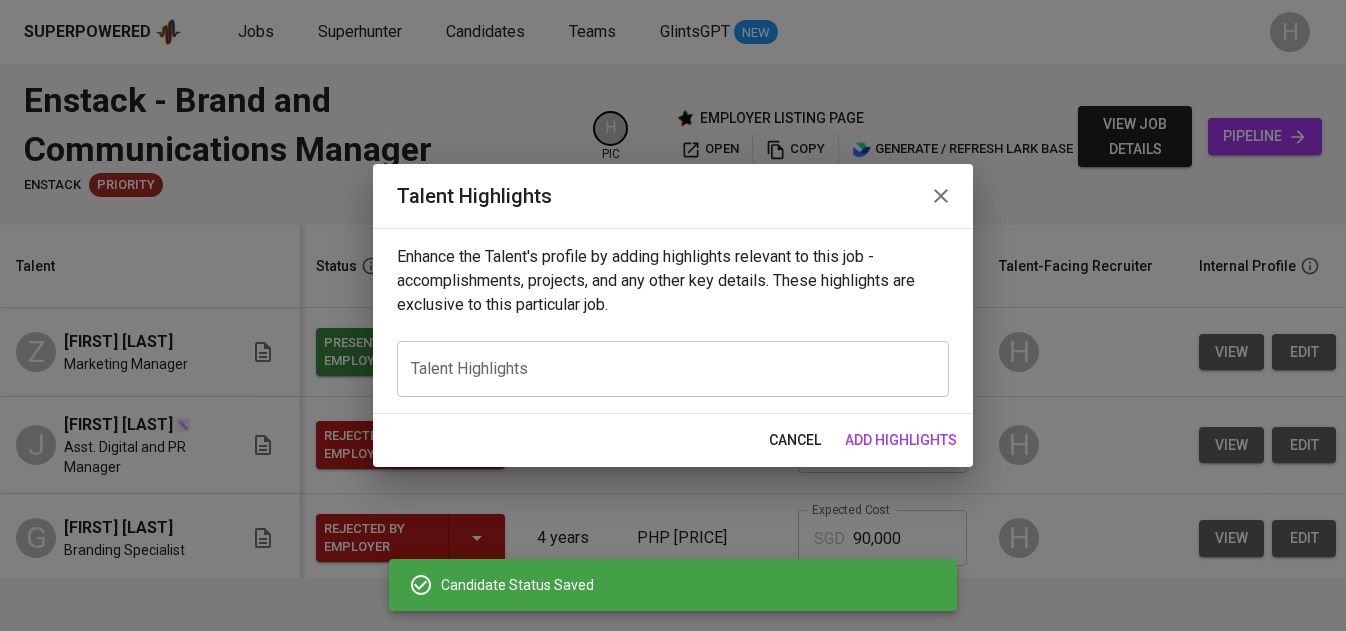 scroll, scrollTop: 0, scrollLeft: 0, axis: both 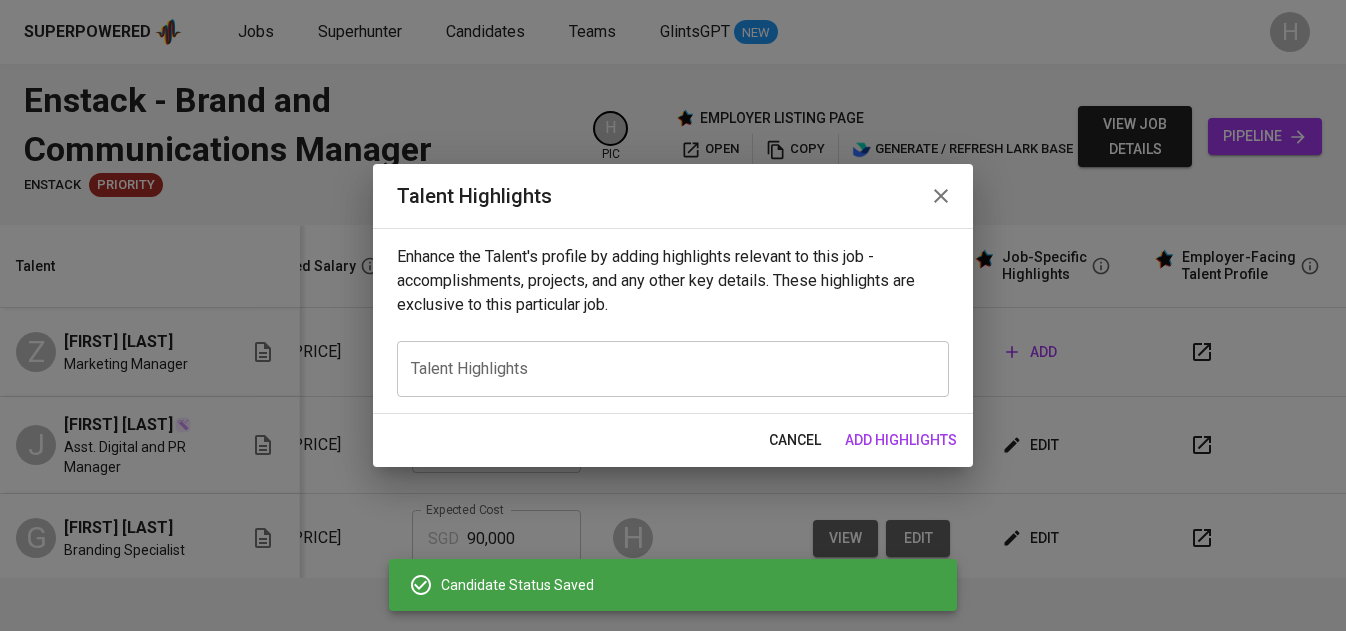 click on "x Talent Highlights" at bounding box center (673, 369) 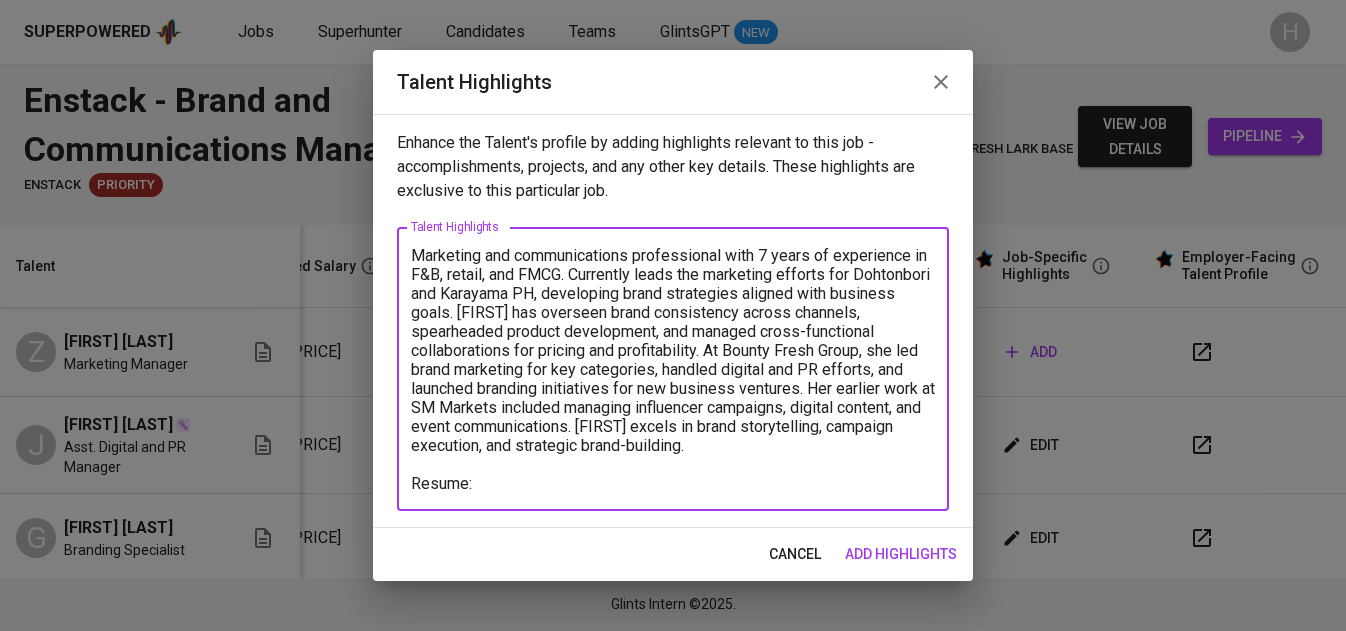 paste on "https://glints.sg.larksuite.com/file/RE13bSD77oSxb9x2zyllgKCfg2g" 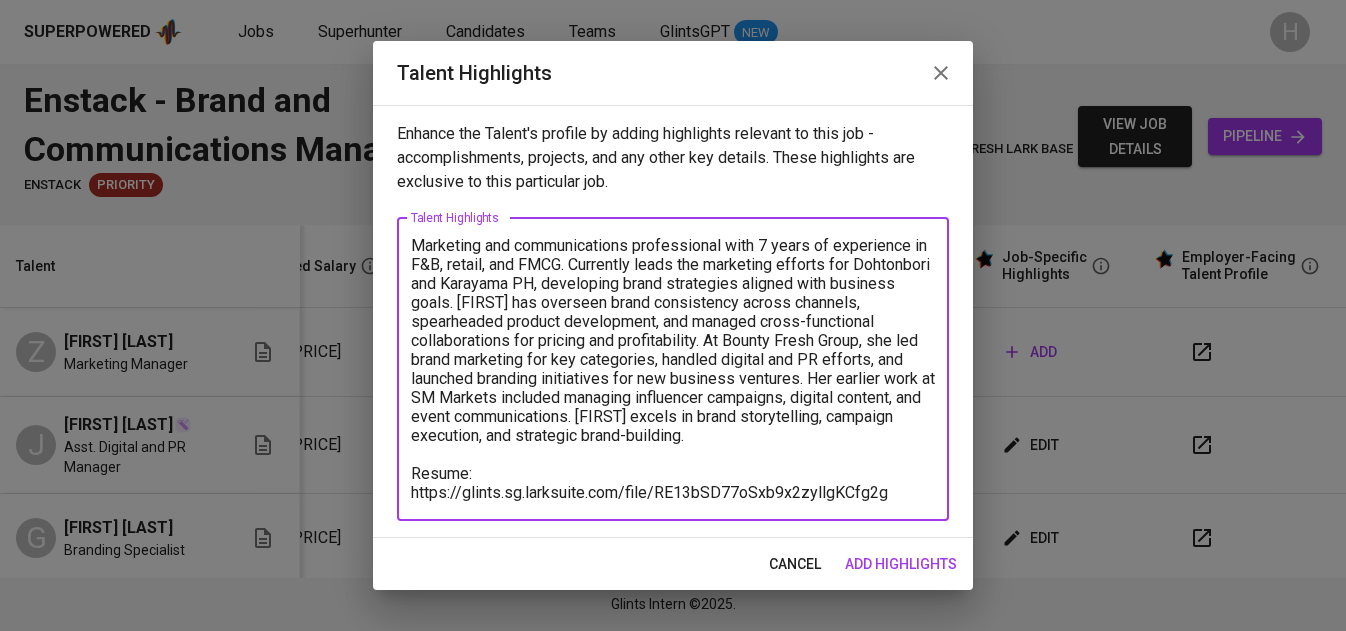 type on "Marketing and communications professional with 7 years of experience in F&B, retail, and FMCG. Currently leads the marketing efforts for Dohtonbori and Karayama PH, developing brand strategies aligned with business goals. [FIRST] has overseen brand consistency across channels, spearheaded product development, and managed cross-functional collaborations for pricing and profitability. At Bounty Fresh Group, she led brand marketing for key categories, handled digital and PR efforts, and launched branding initiatives for new business ventures. Her earlier work at SM Markets included managing influencer campaigns, digital content, and event communications. [FIRST] excels in brand storytelling, campaign execution, and strategic brand-building.
Resume: https://glints.sg.larksuite.com/file/RE13bSD77oSxb9x2zyllgKCfg2g" 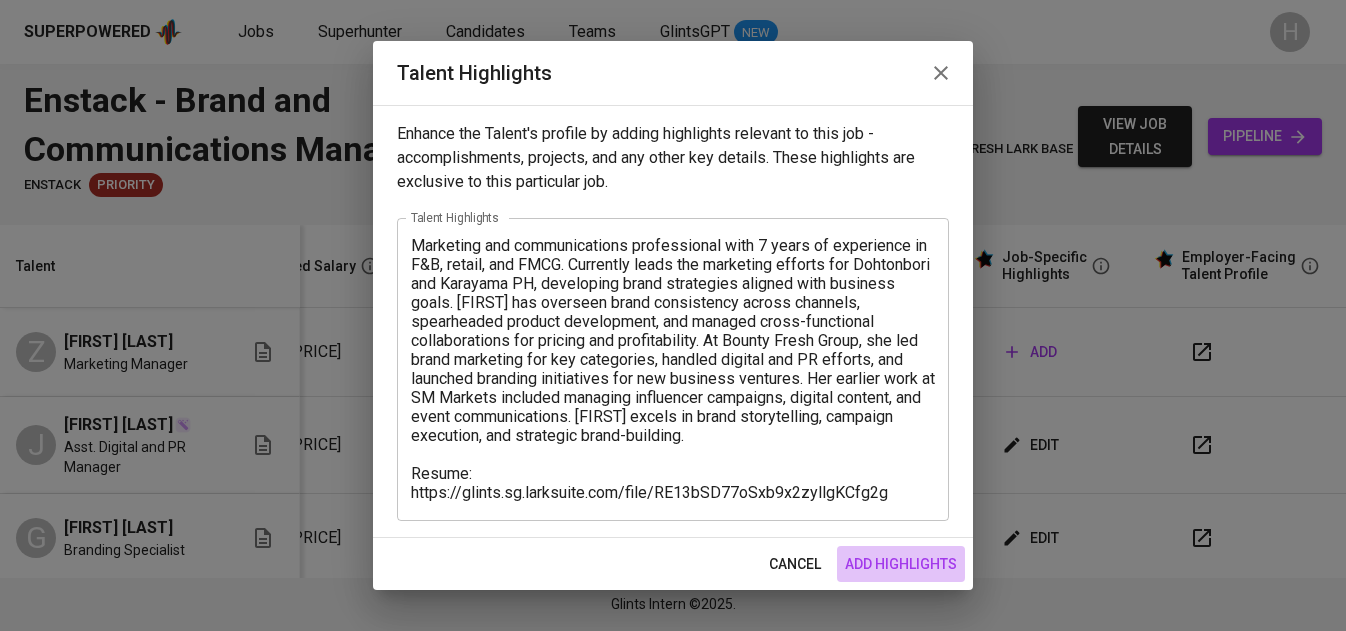 click on "add highlights" at bounding box center [901, 564] 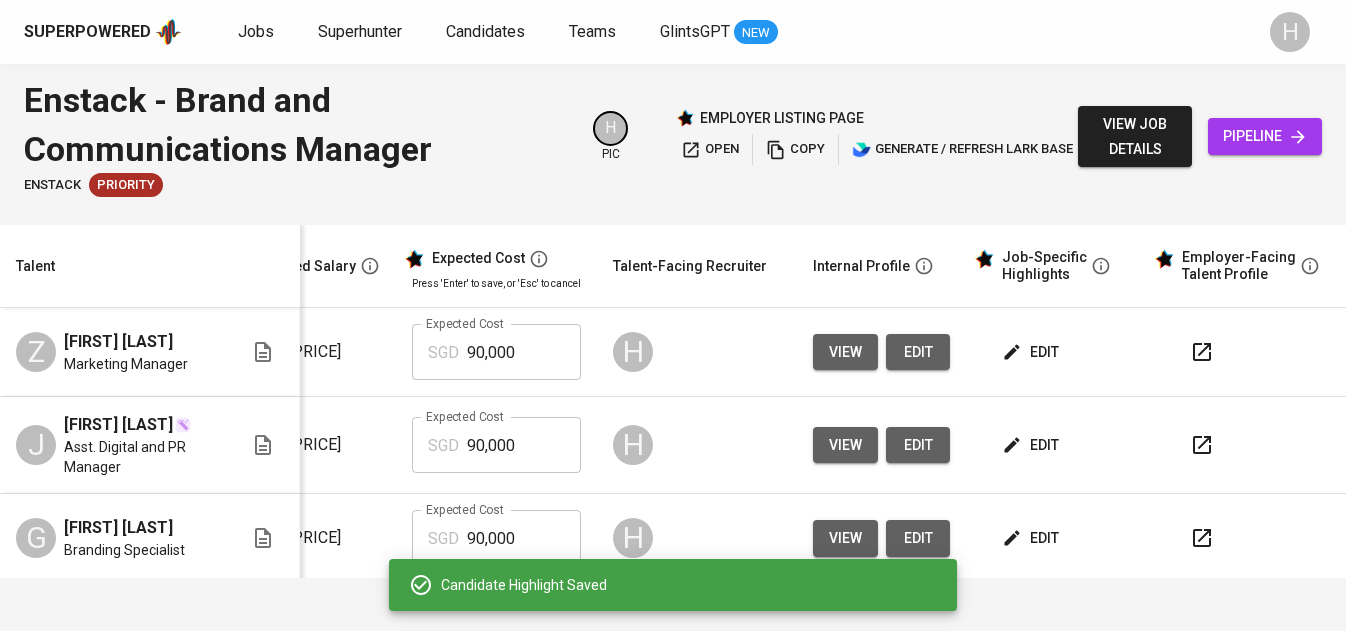 scroll, scrollTop: 0, scrollLeft: 187, axis: horizontal 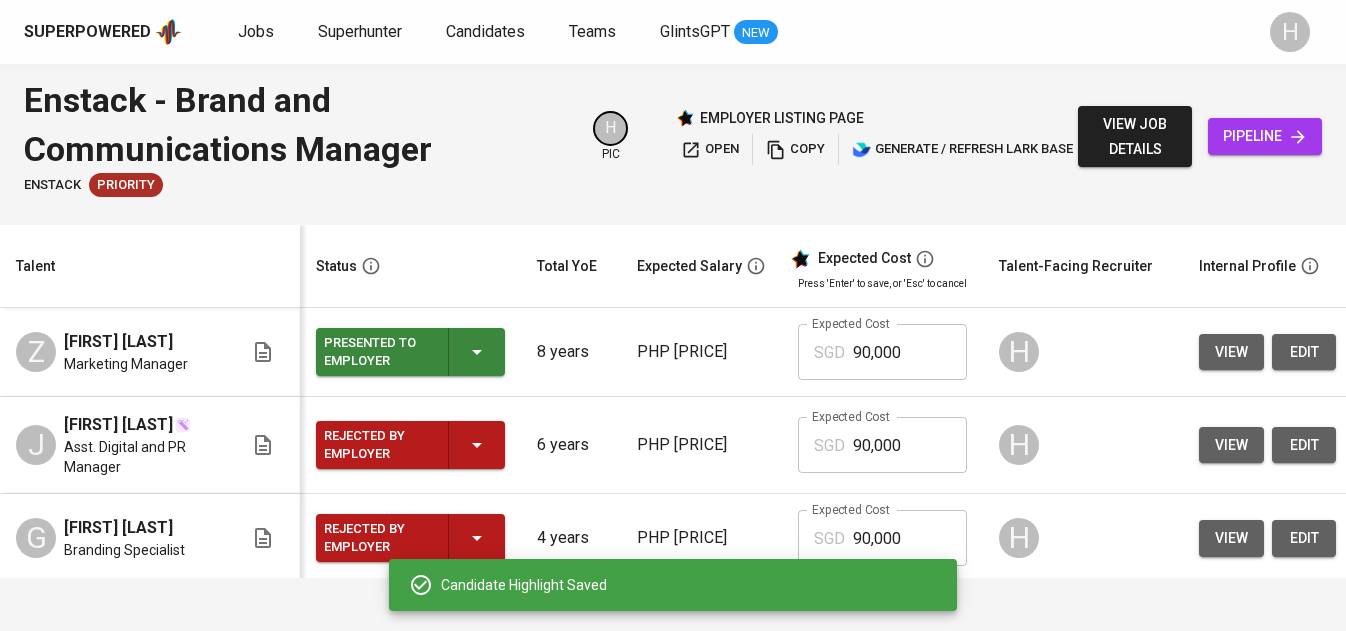 click on "copy" at bounding box center [795, 149] 